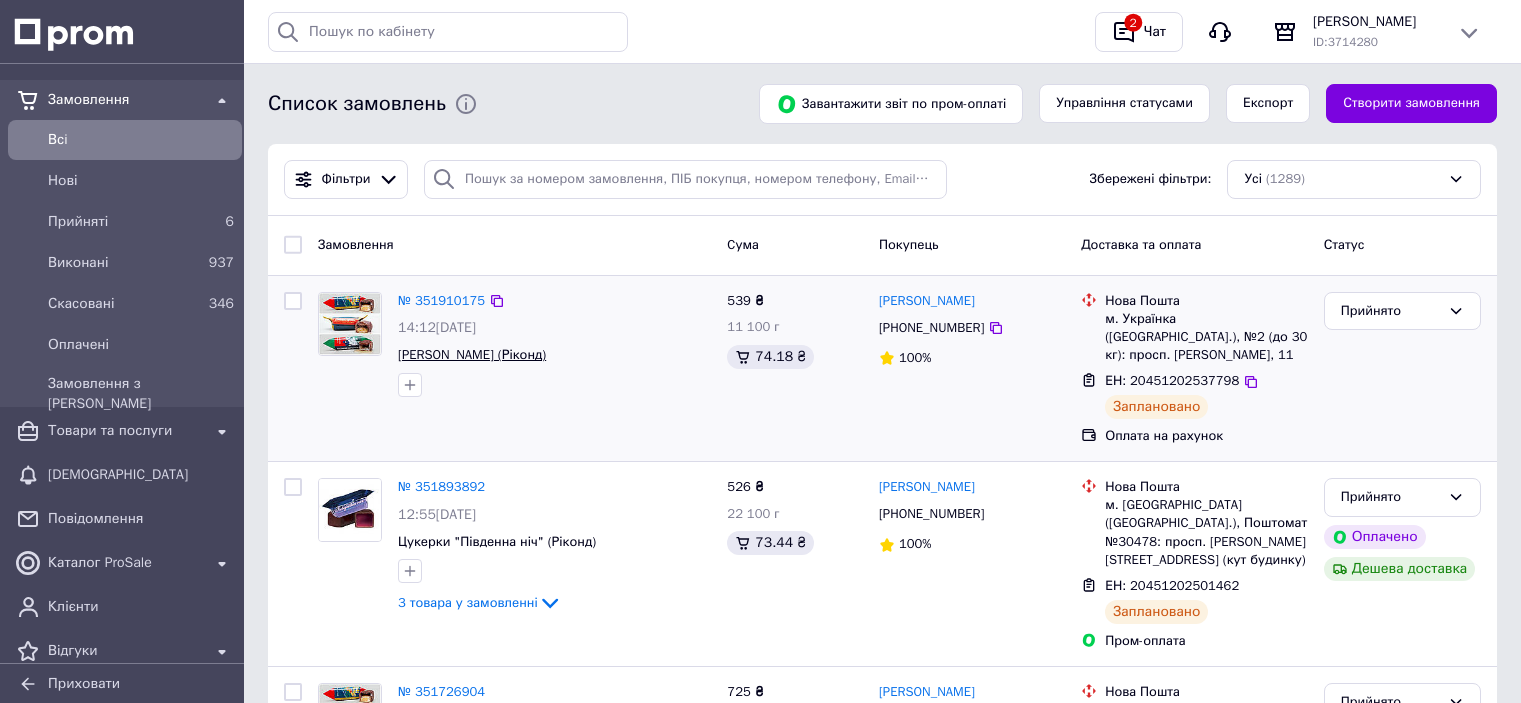scroll, scrollTop: 0, scrollLeft: 0, axis: both 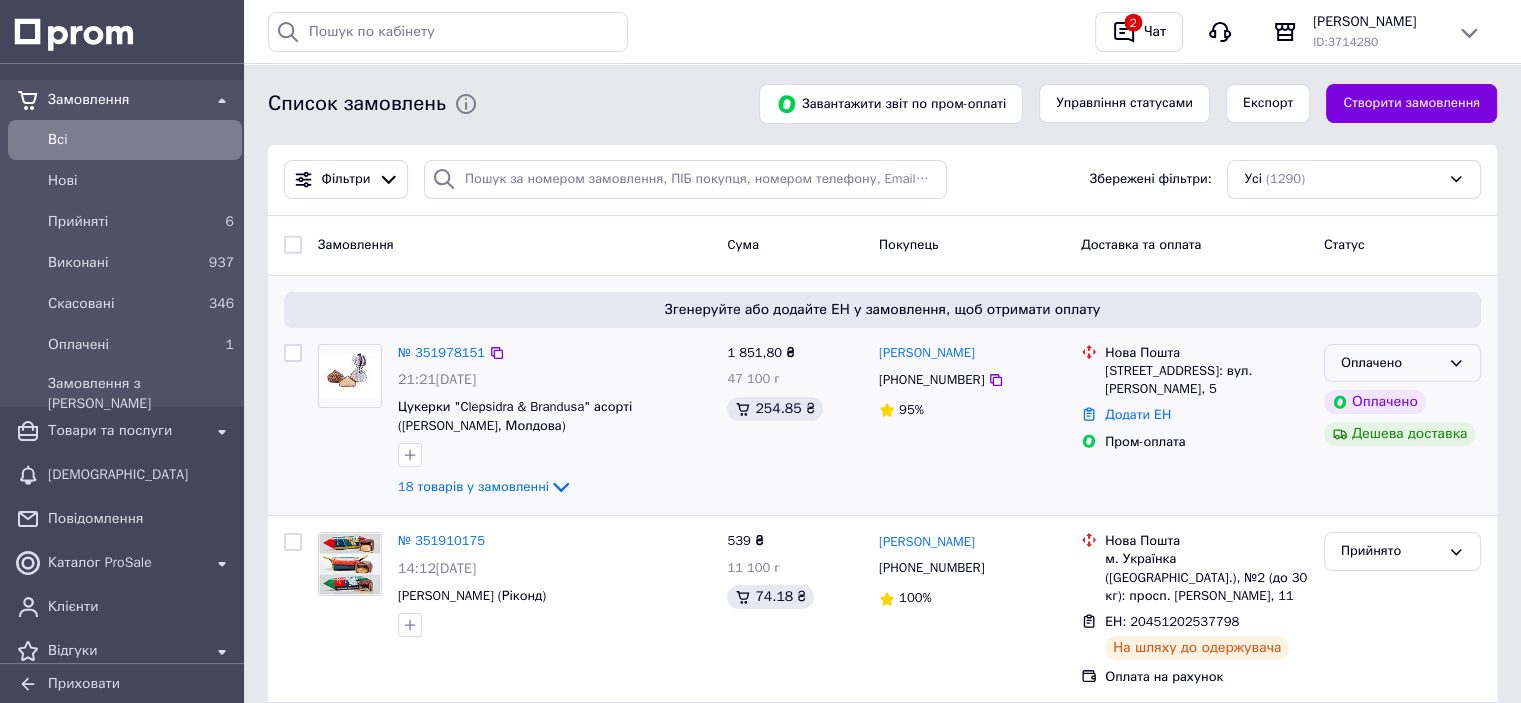 click on "Оплачено" at bounding box center (1390, 363) 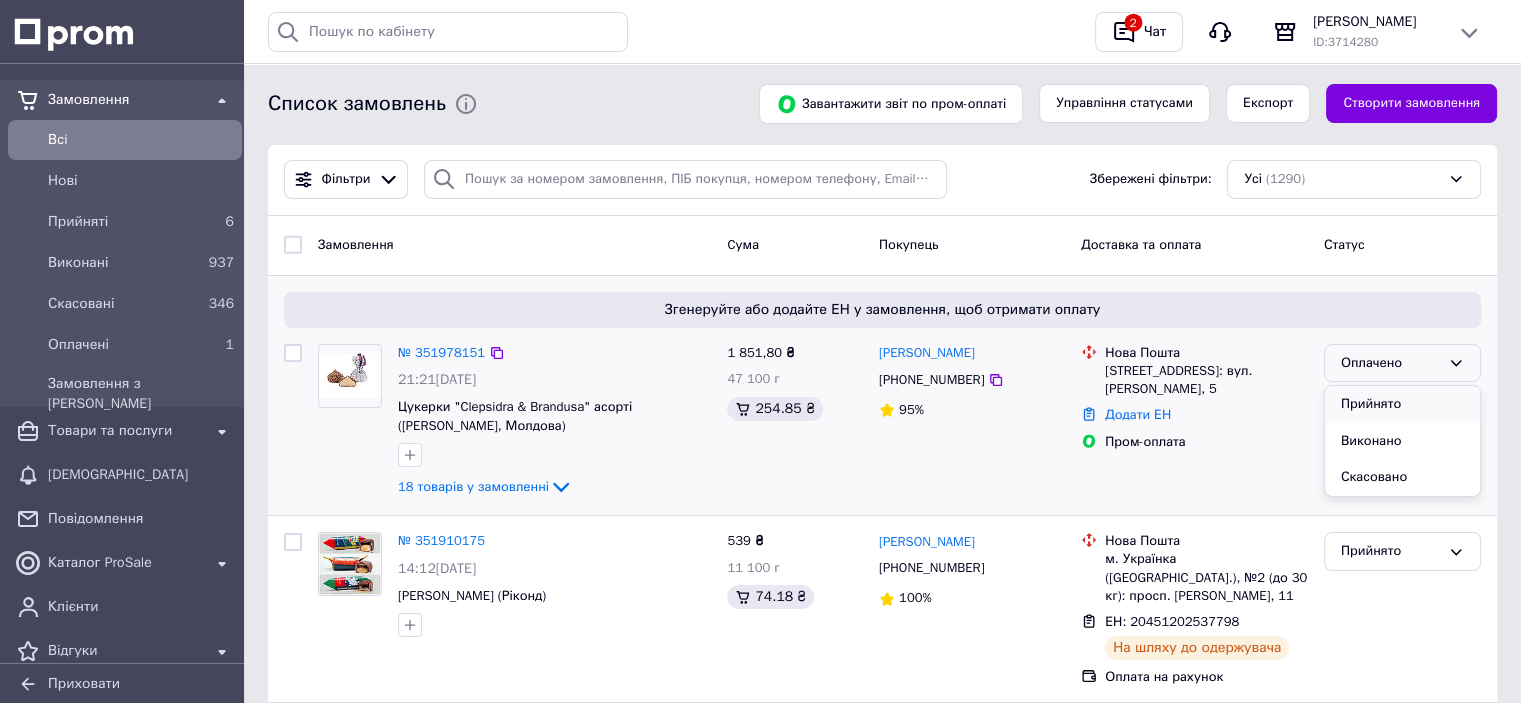 click on "Прийнято" at bounding box center [1402, 404] 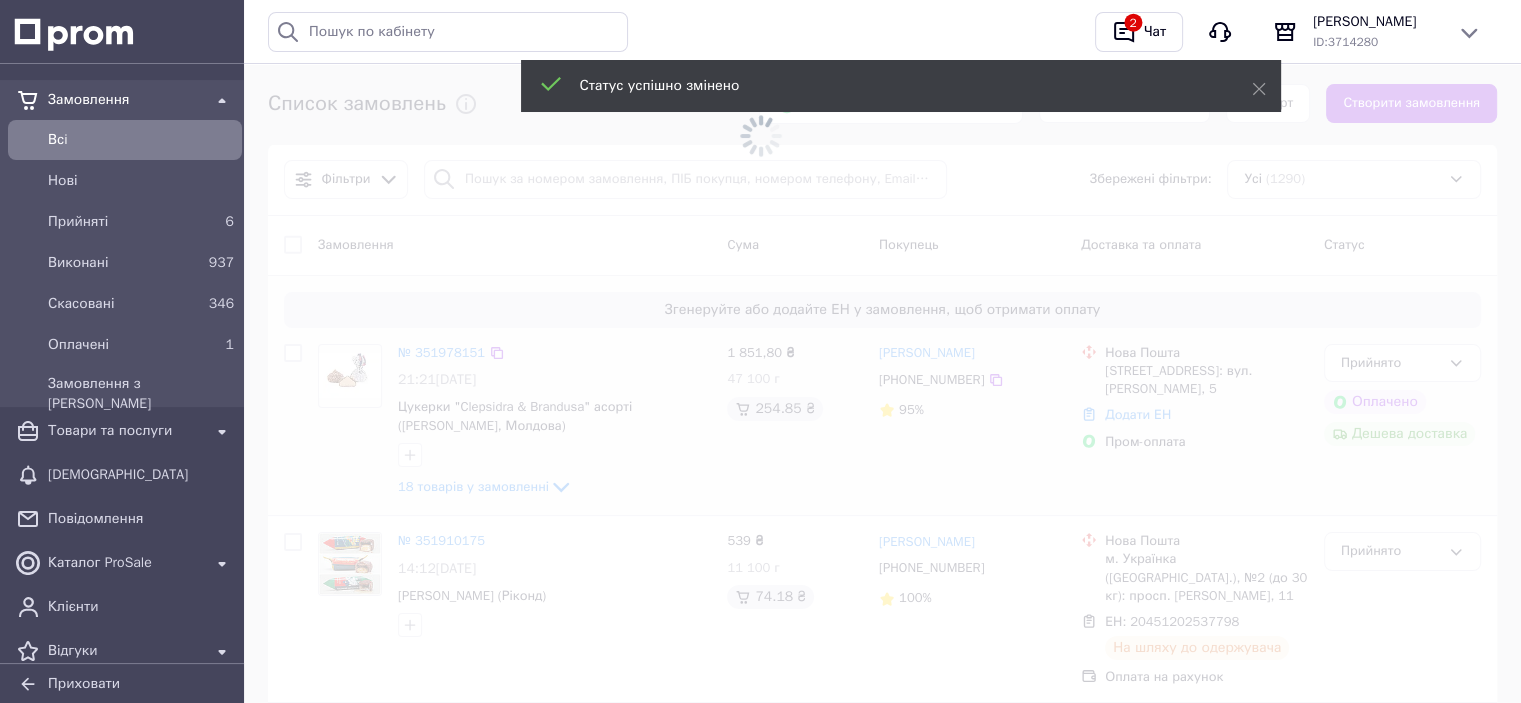 scroll, scrollTop: 100, scrollLeft: 0, axis: vertical 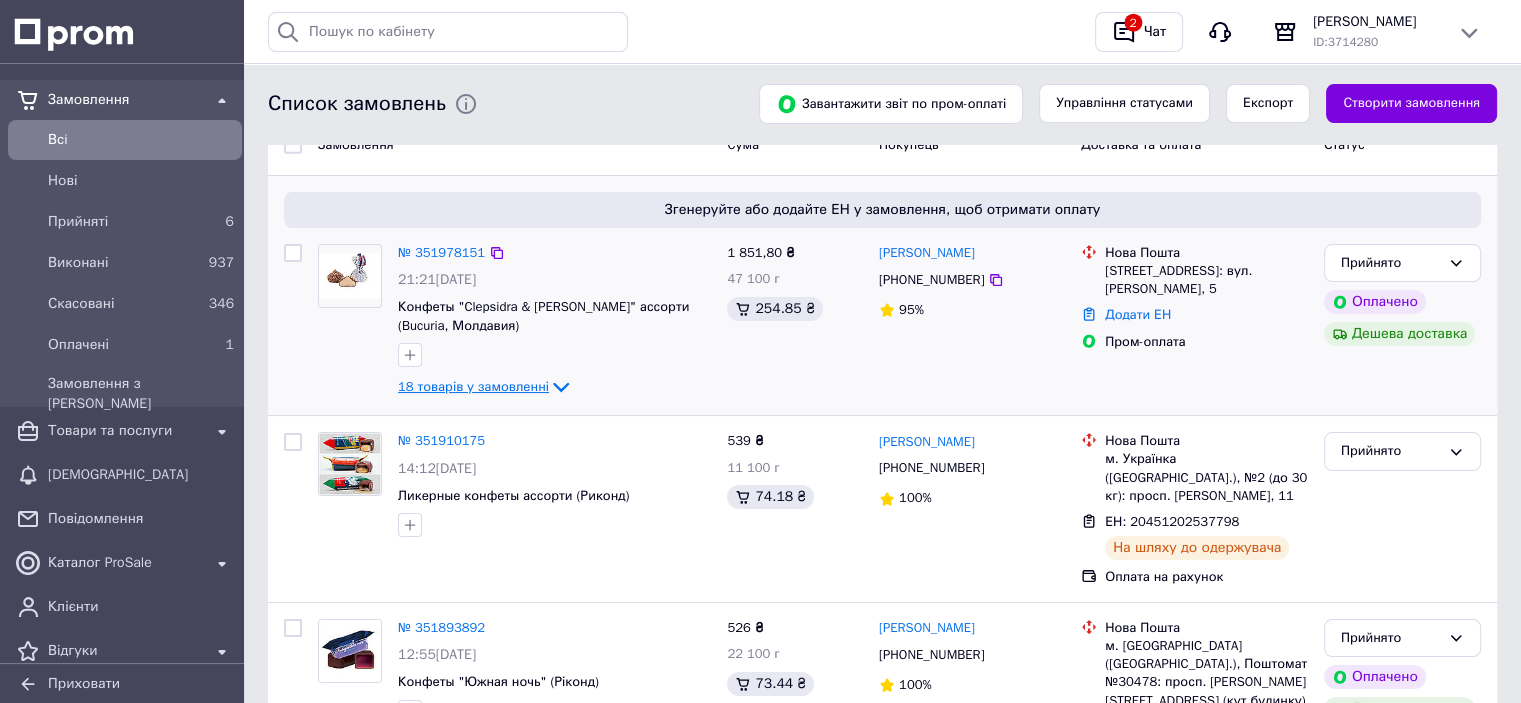 click 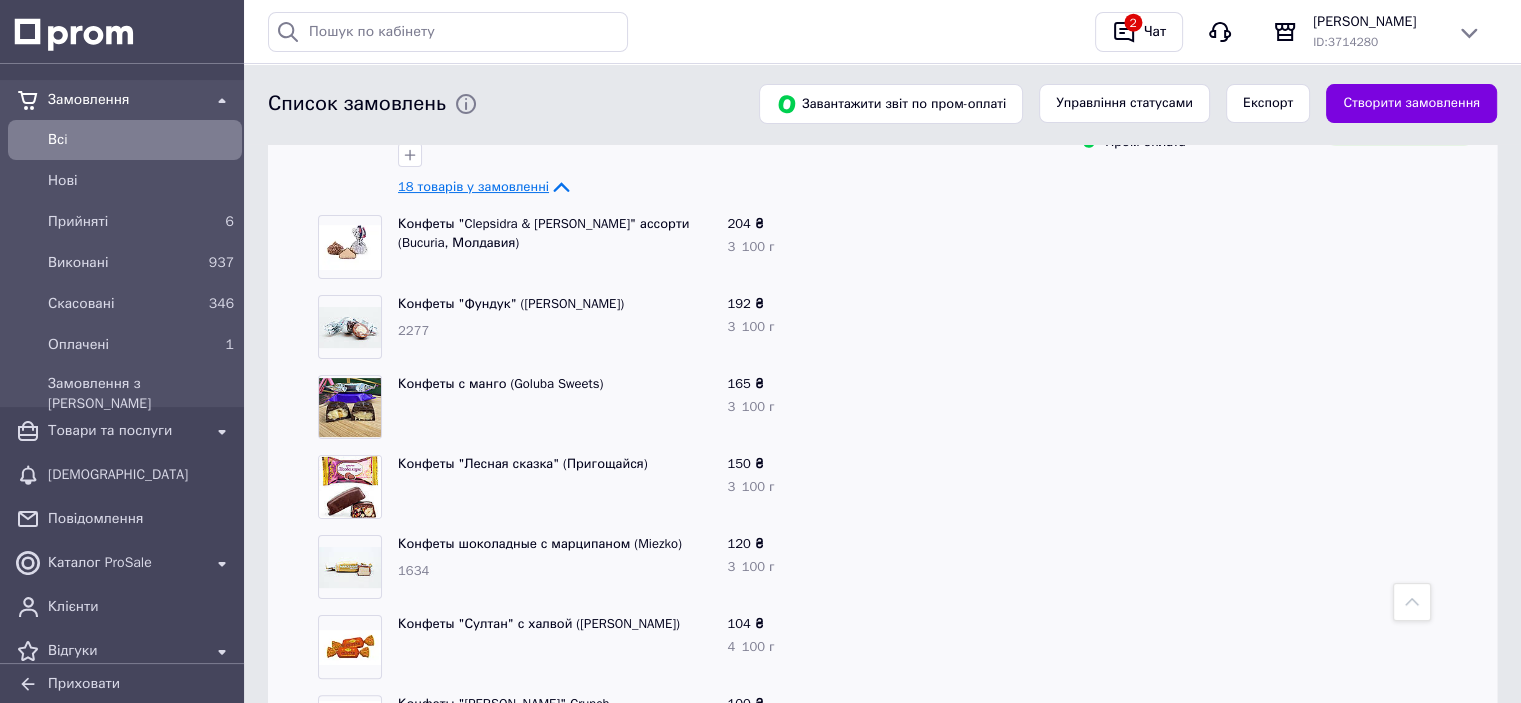 scroll, scrollTop: 0, scrollLeft: 0, axis: both 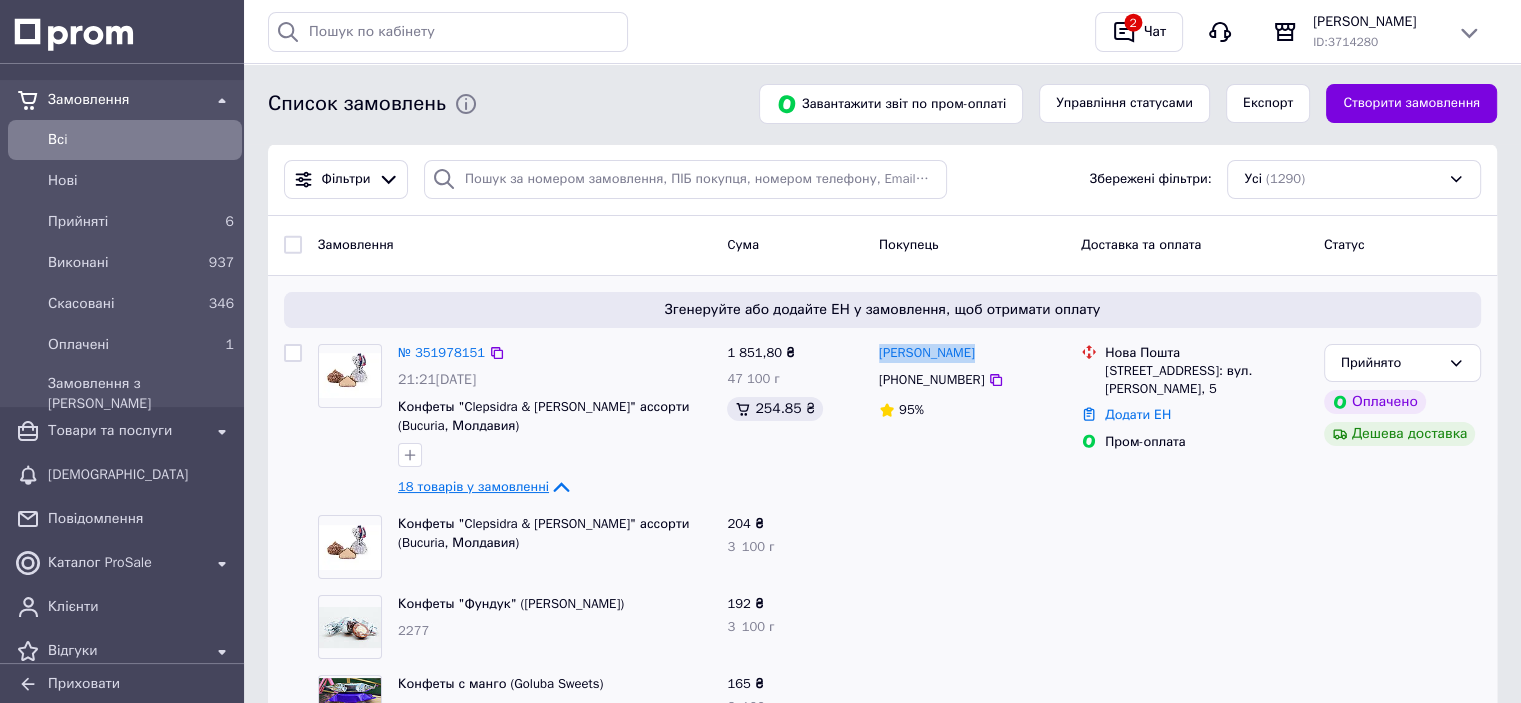 drag, startPoint x: 982, startPoint y: 358, endPoint x: 871, endPoint y: 352, distance: 111.16204 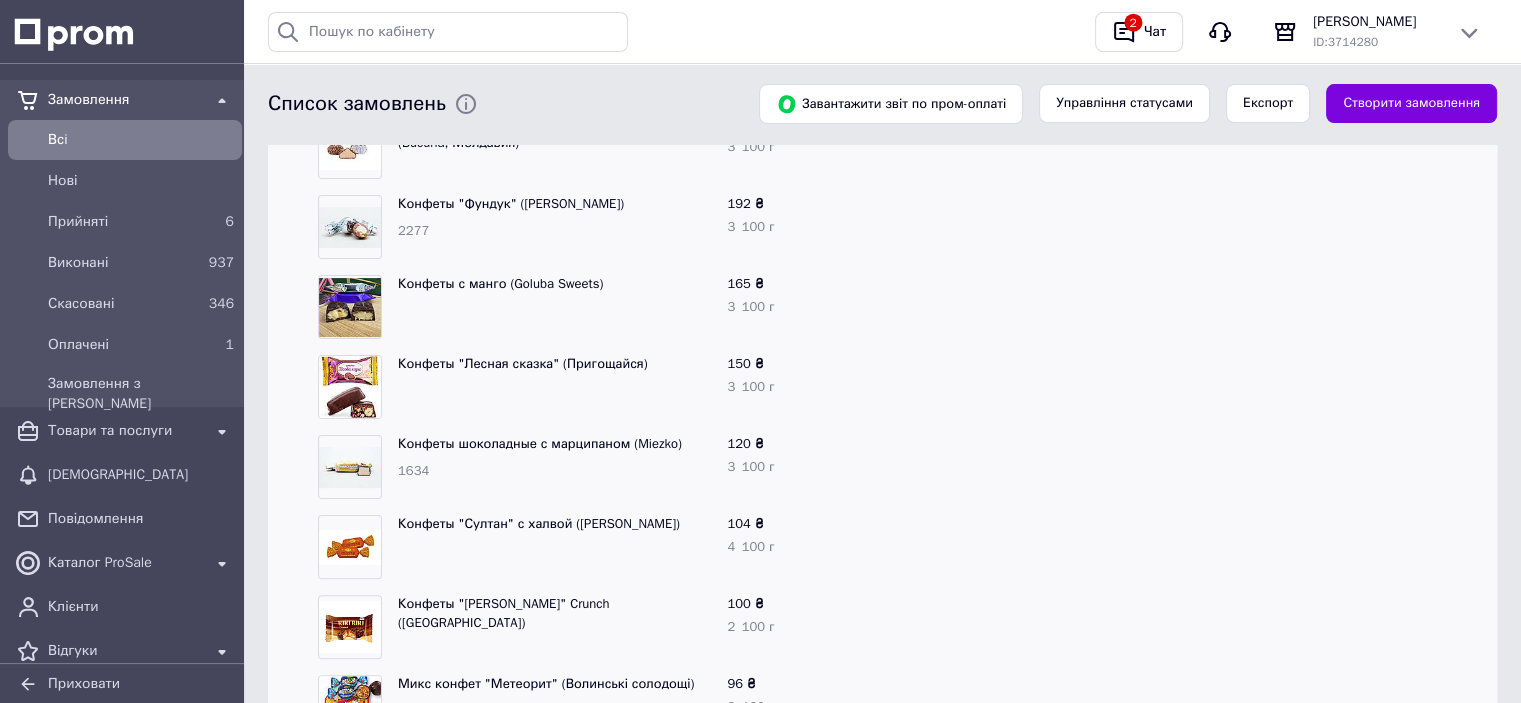scroll, scrollTop: 500, scrollLeft: 0, axis: vertical 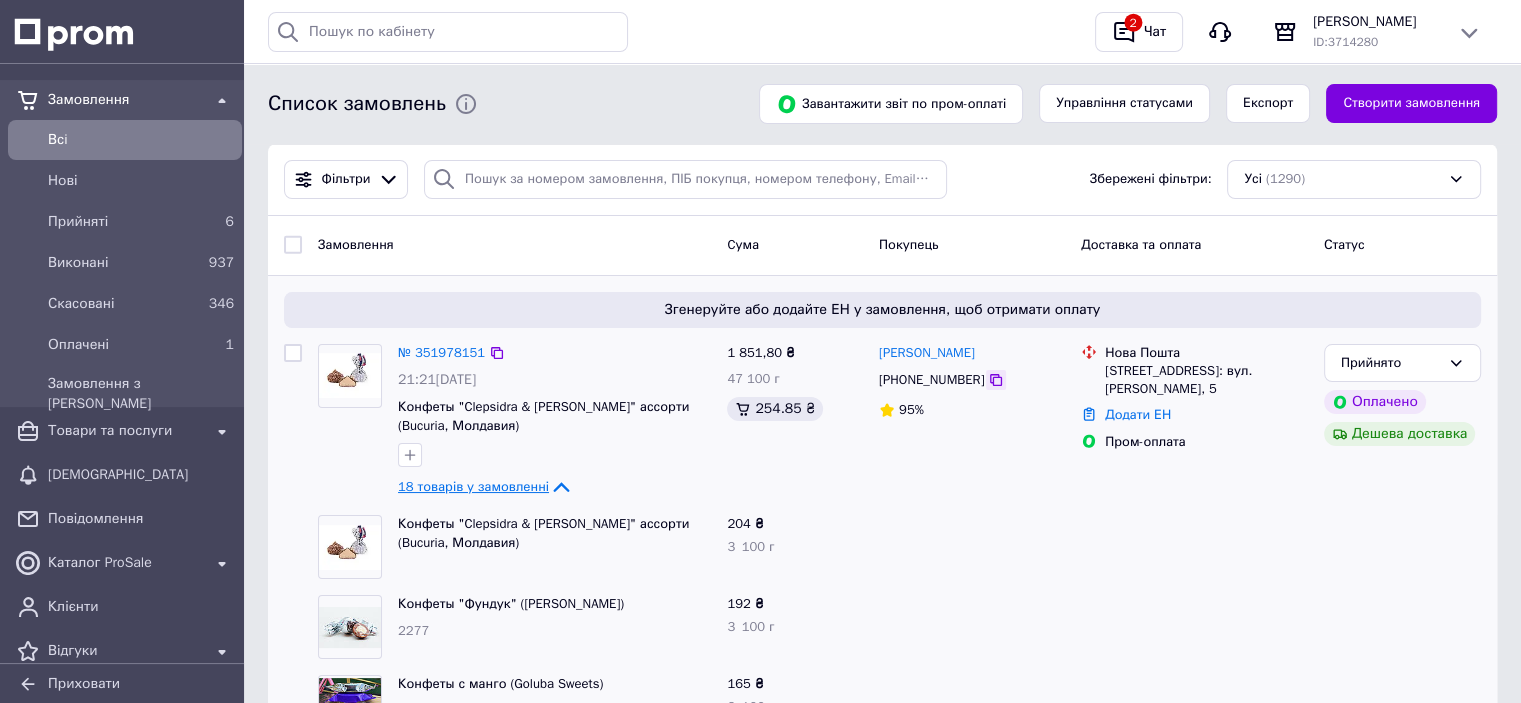 click 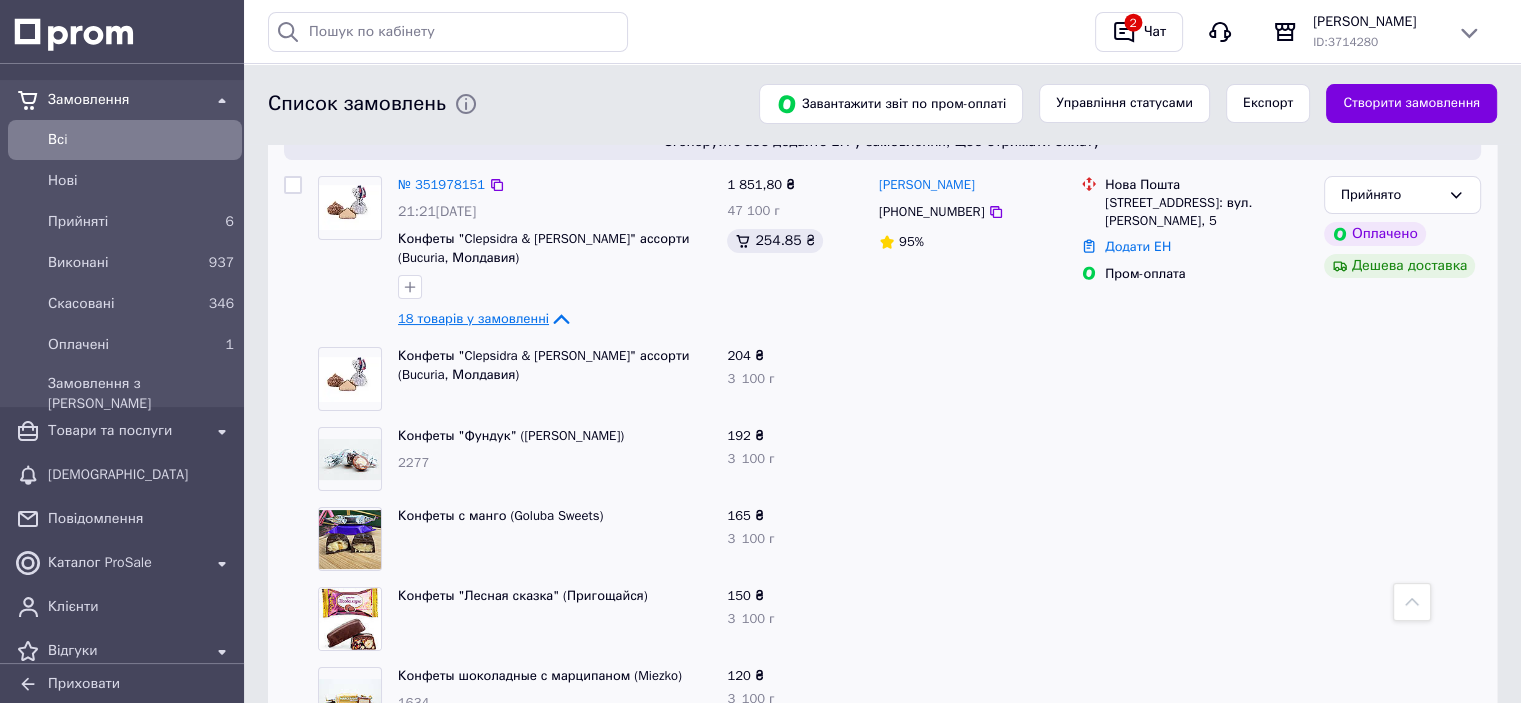 scroll, scrollTop: 0, scrollLeft: 0, axis: both 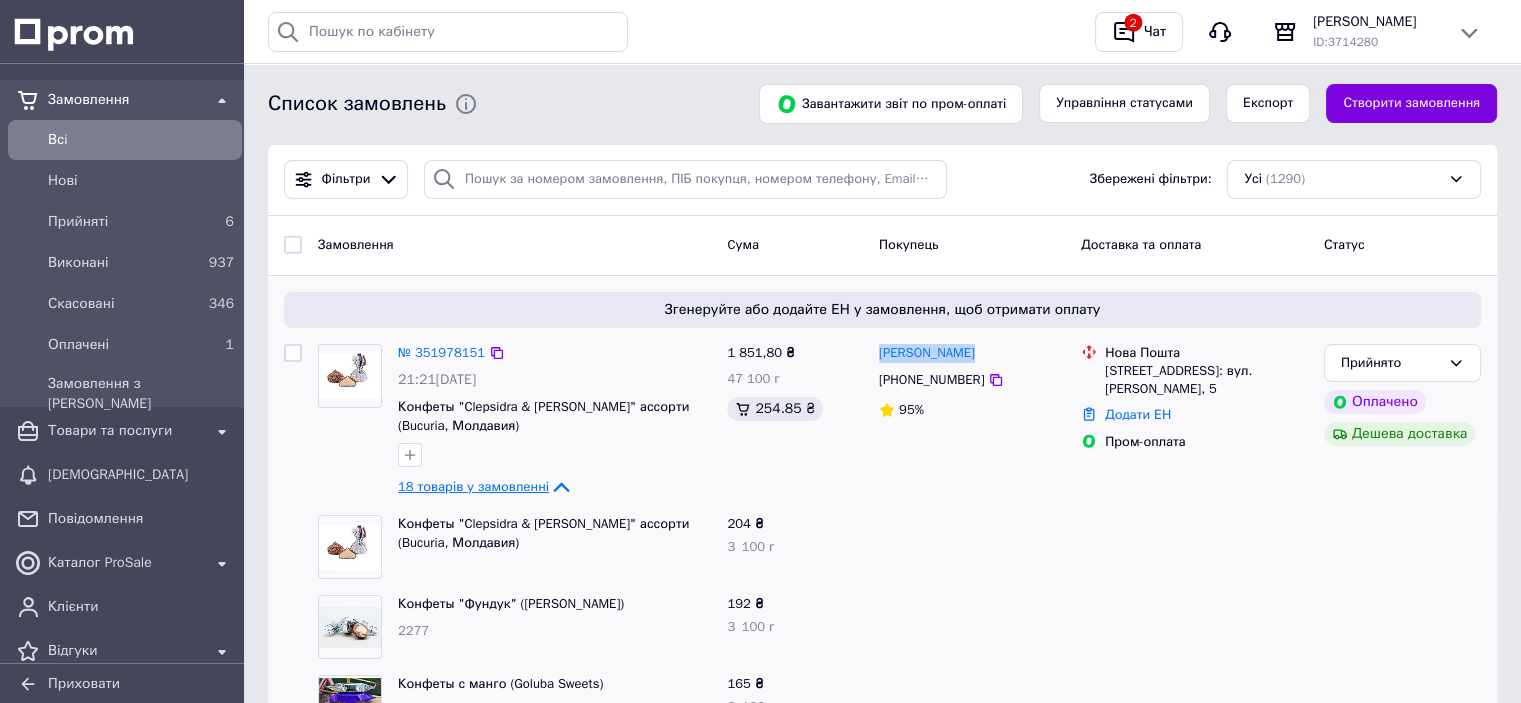 drag, startPoint x: 983, startPoint y: 353, endPoint x: 875, endPoint y: 359, distance: 108.16654 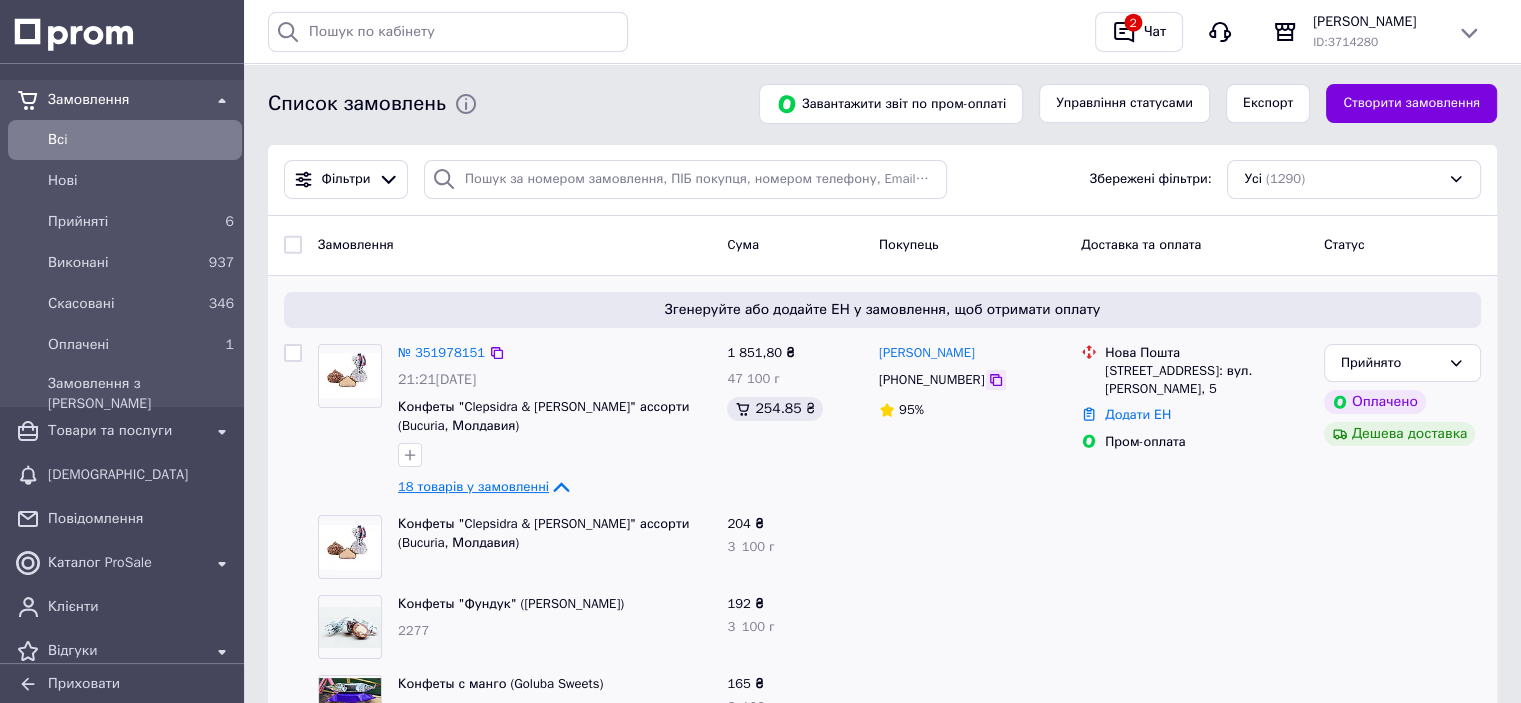 click 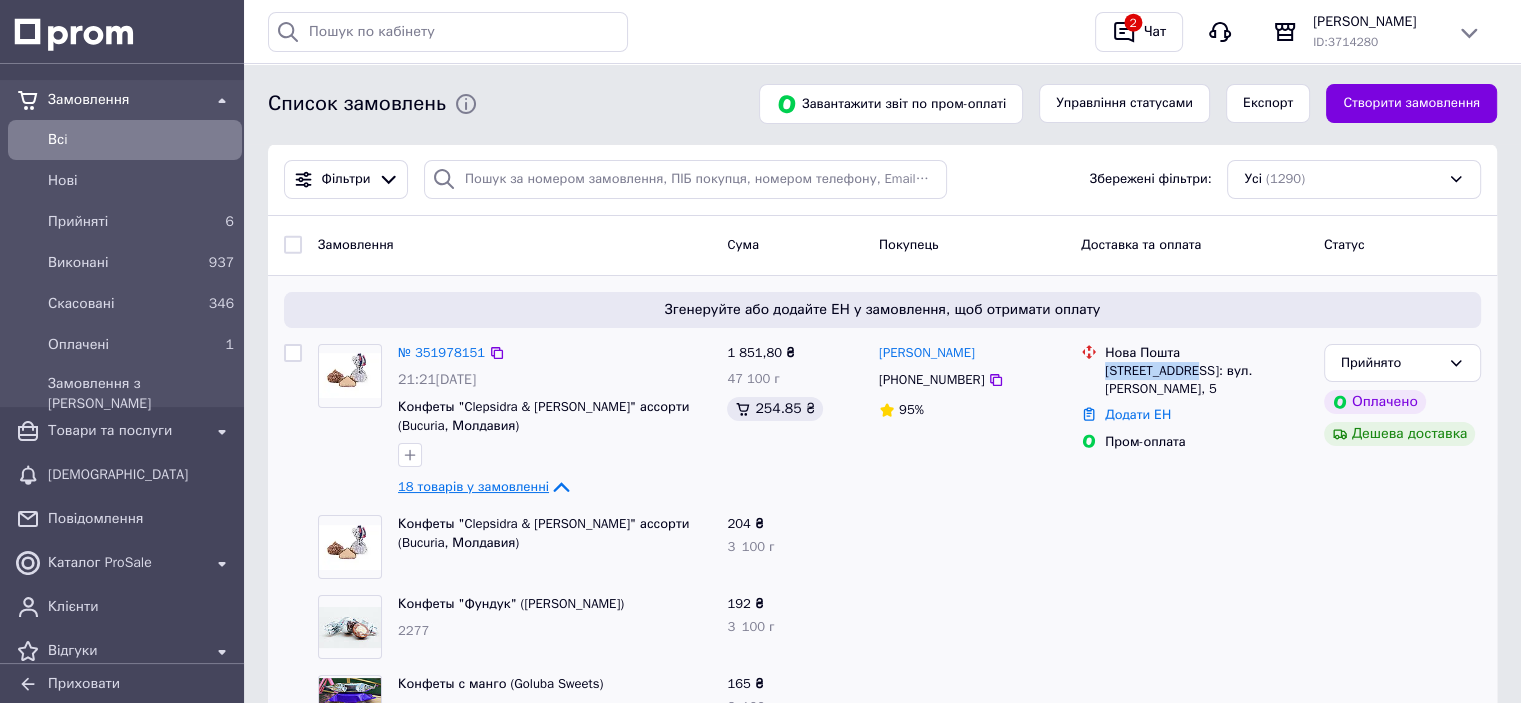 drag, startPoint x: 1106, startPoint y: 371, endPoint x: 1194, endPoint y: 365, distance: 88.20431 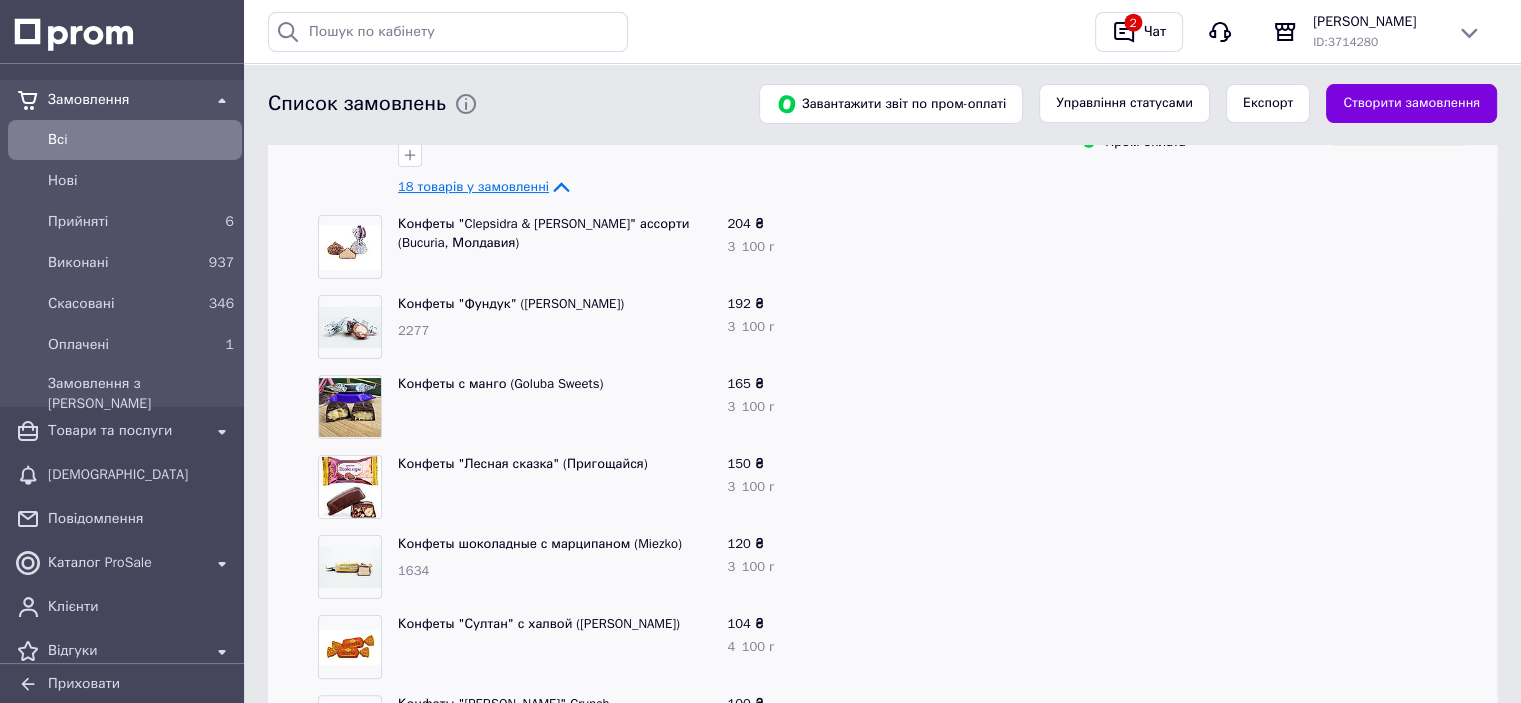 scroll, scrollTop: 0, scrollLeft: 0, axis: both 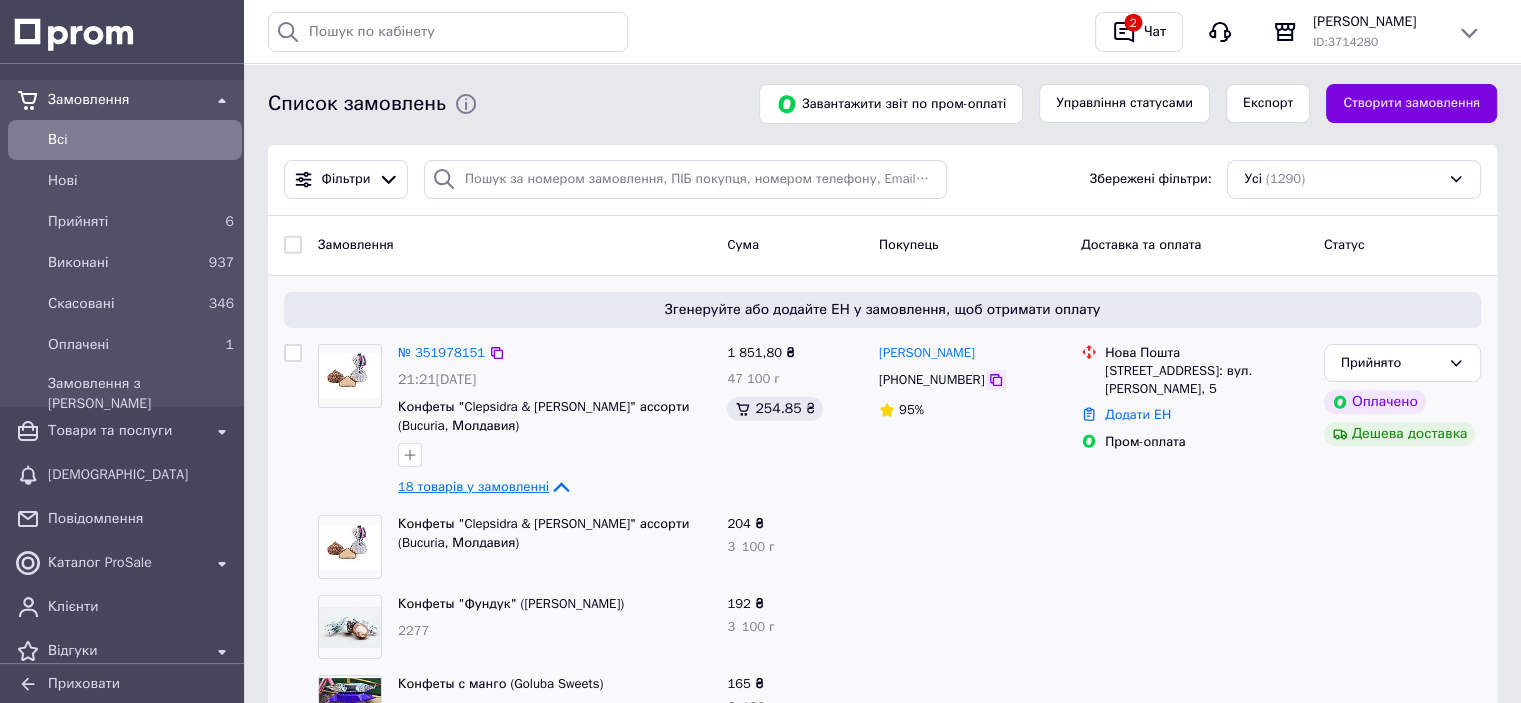 click 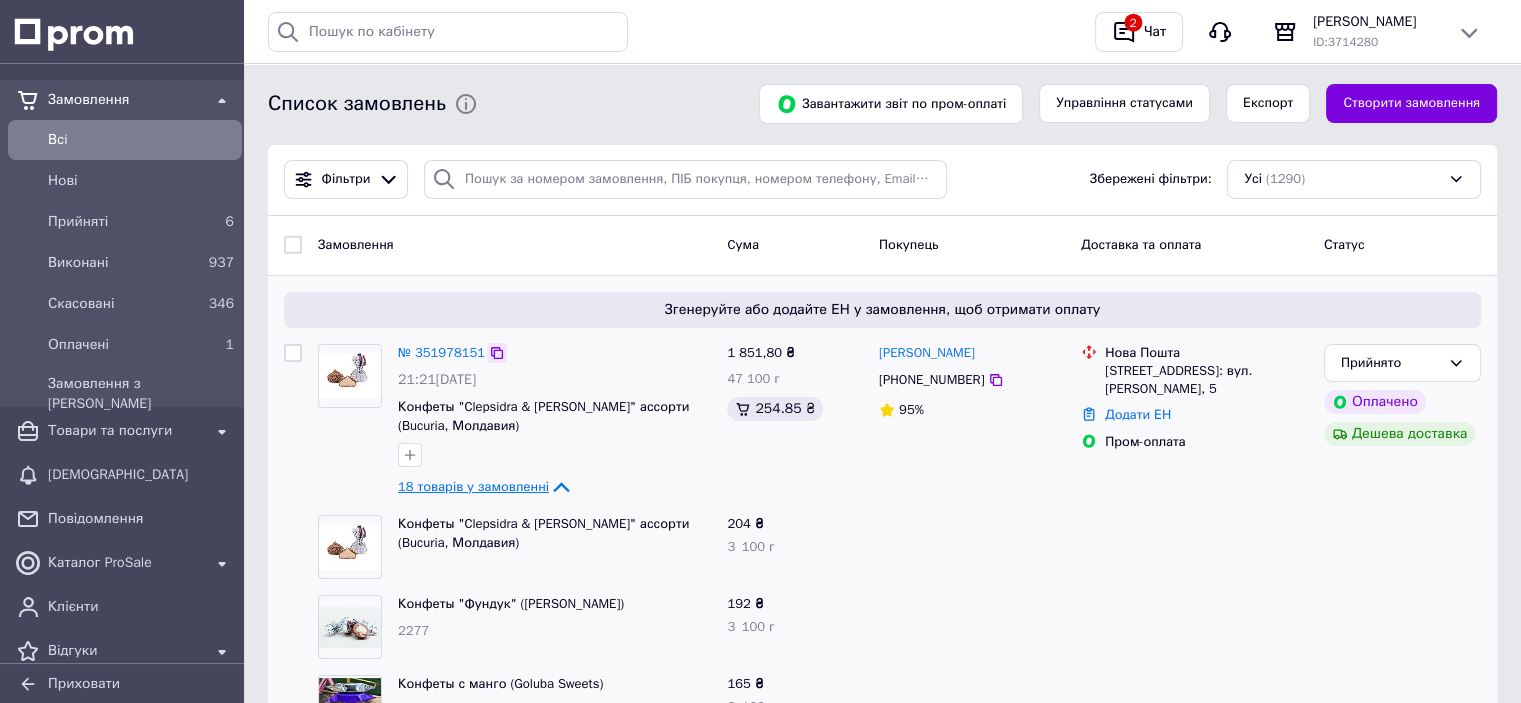 click 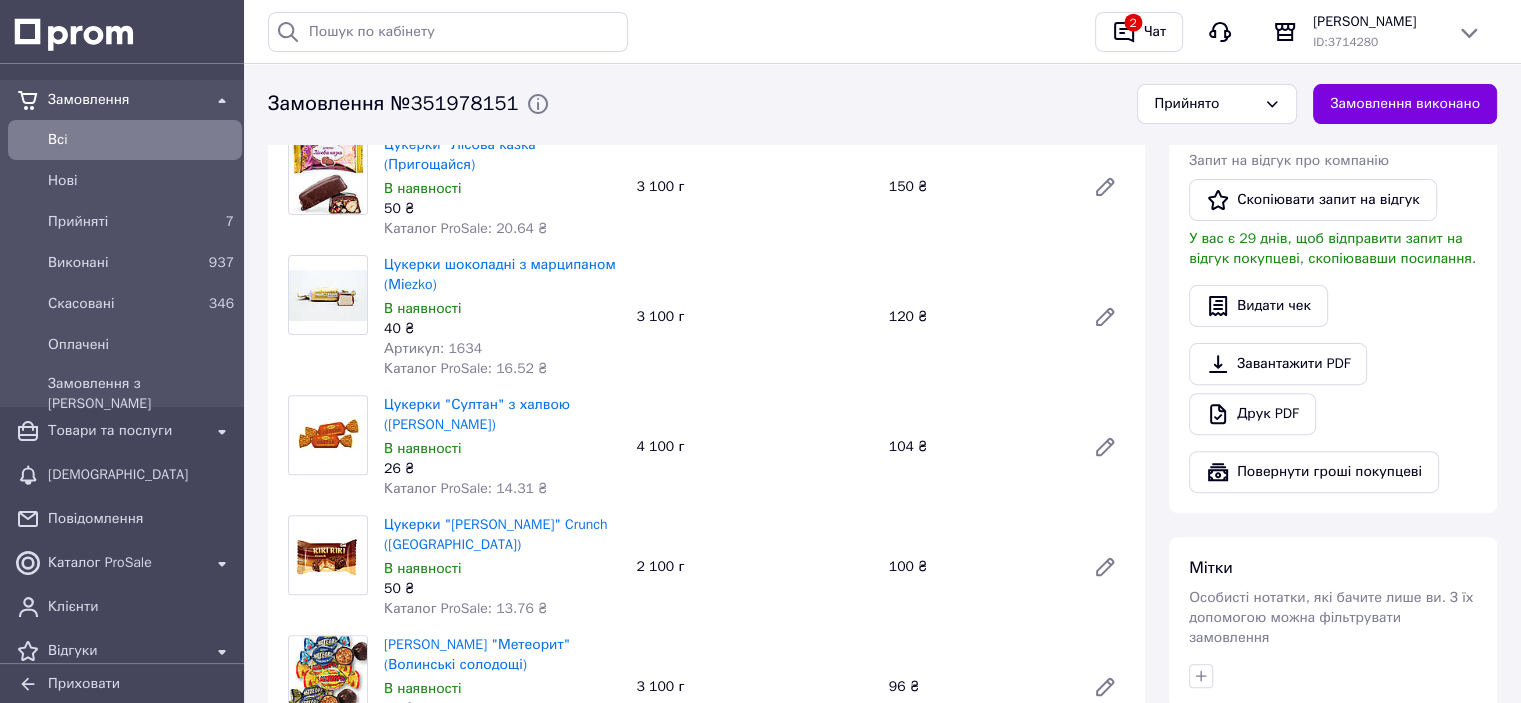 scroll, scrollTop: 600, scrollLeft: 0, axis: vertical 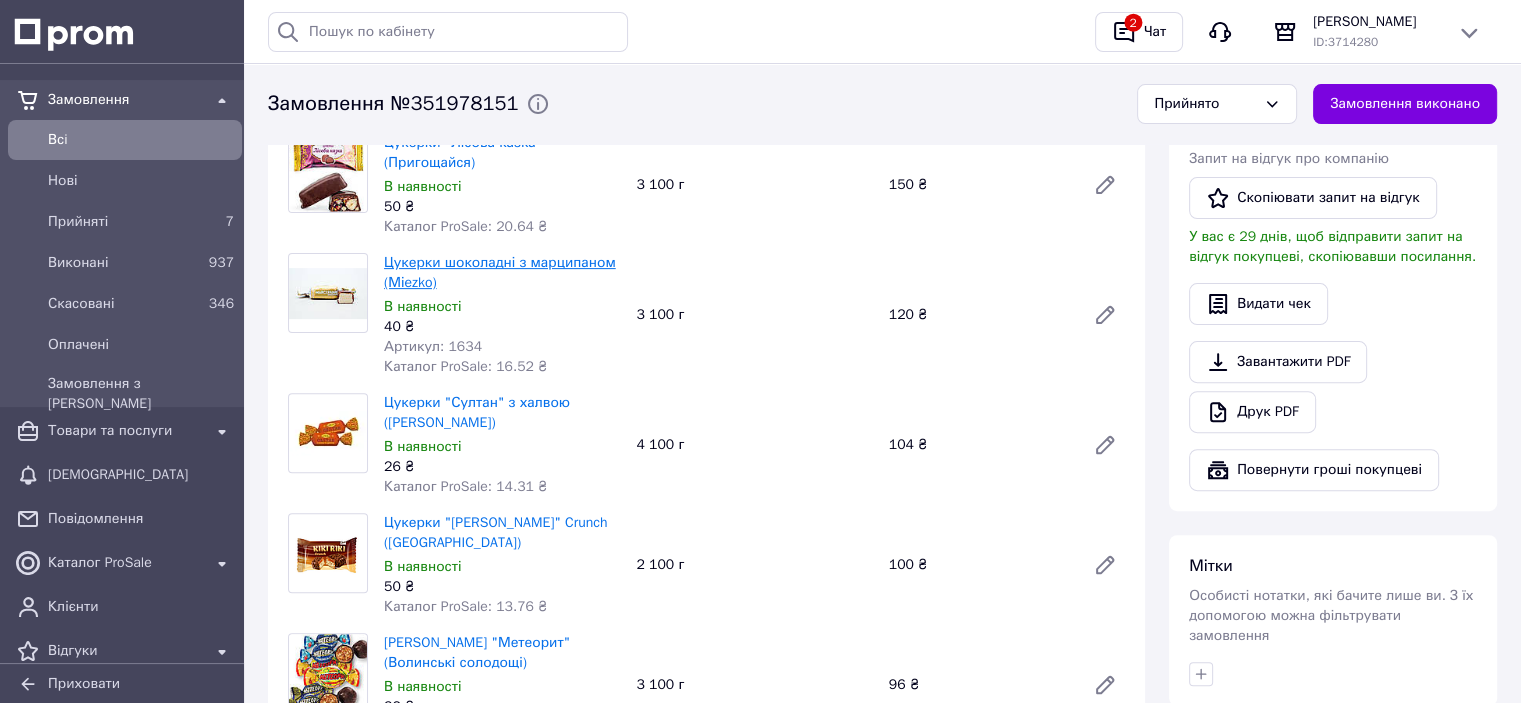 click on "Цукерки шоколадні з марципаном (Міezko)" at bounding box center (500, 272) 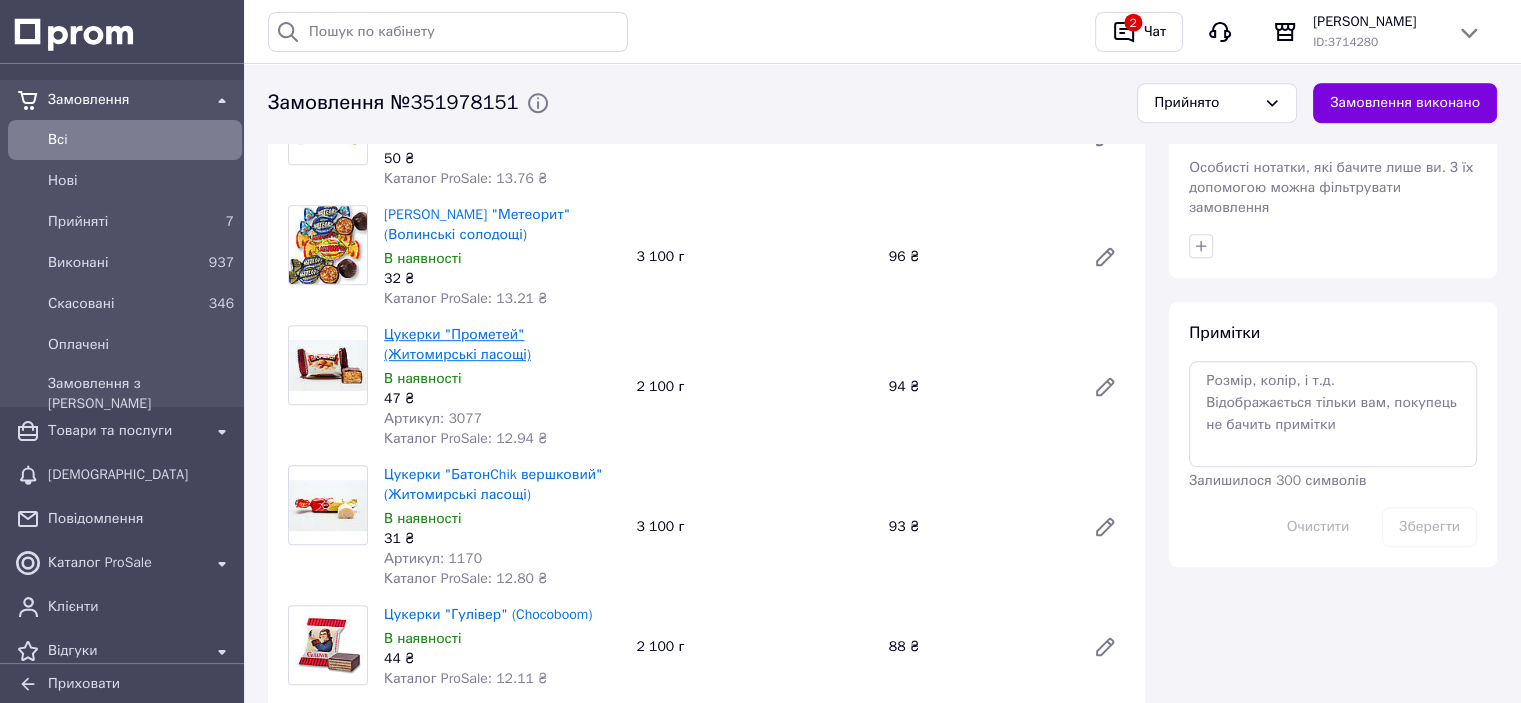 scroll, scrollTop: 1100, scrollLeft: 0, axis: vertical 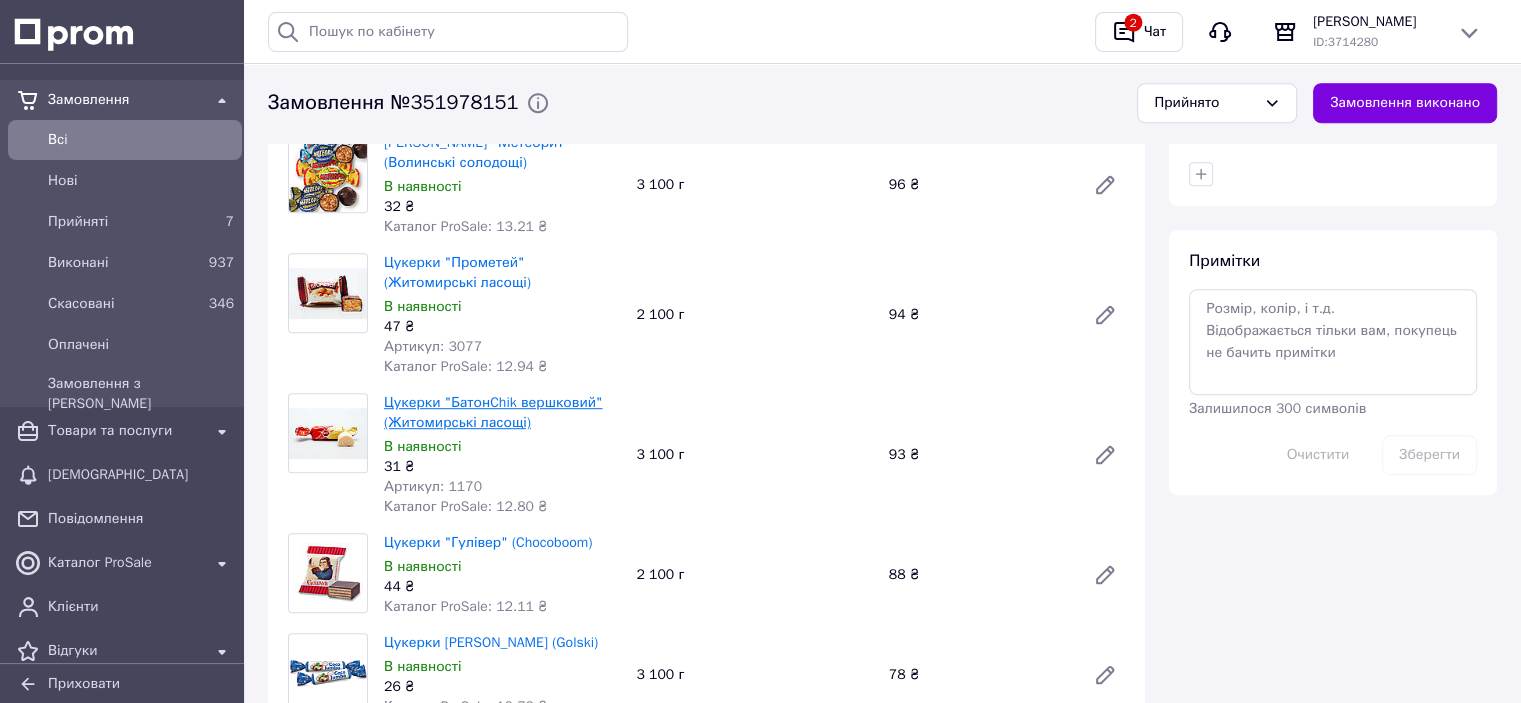 click on "Цукерки "БатонChik вершковий" (Житомирські ласощі)" at bounding box center [493, 412] 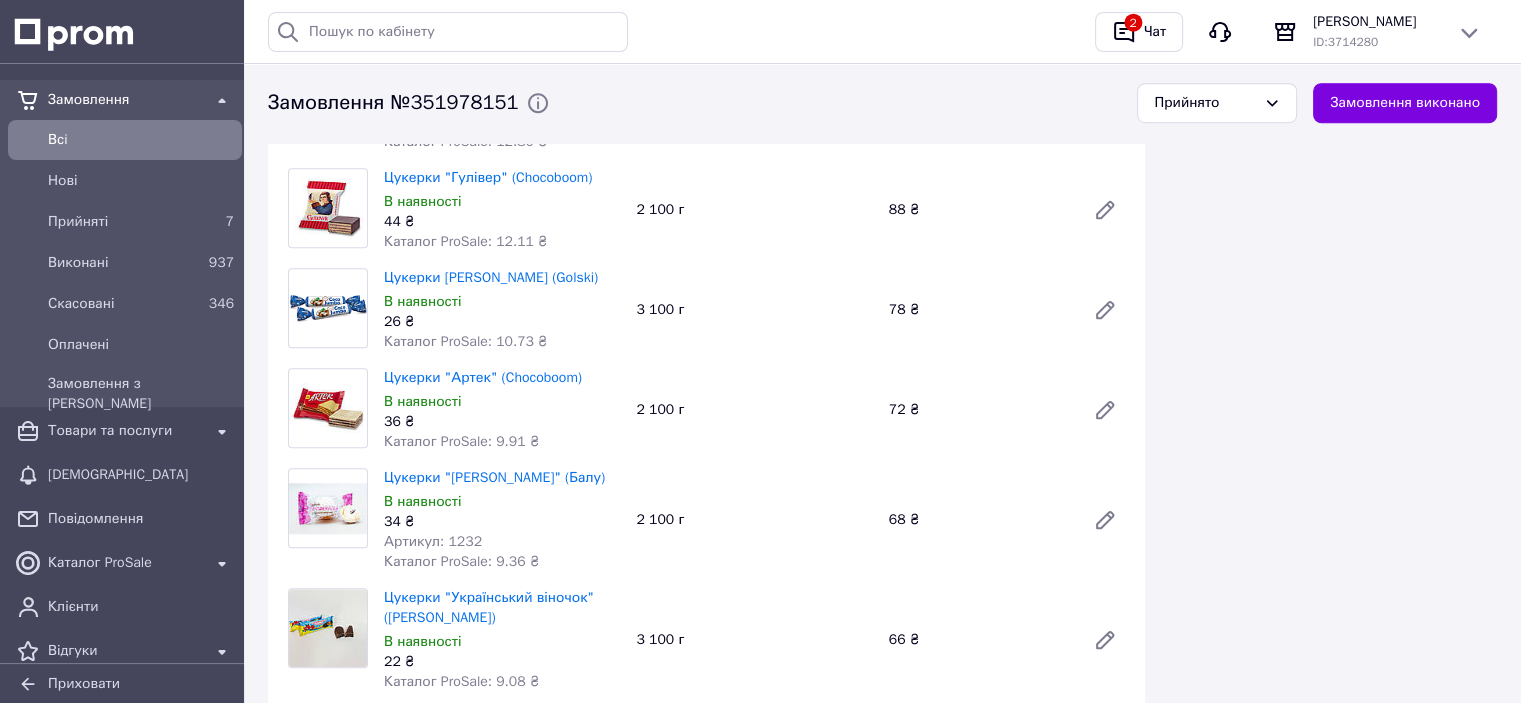 scroll, scrollTop: 1500, scrollLeft: 0, axis: vertical 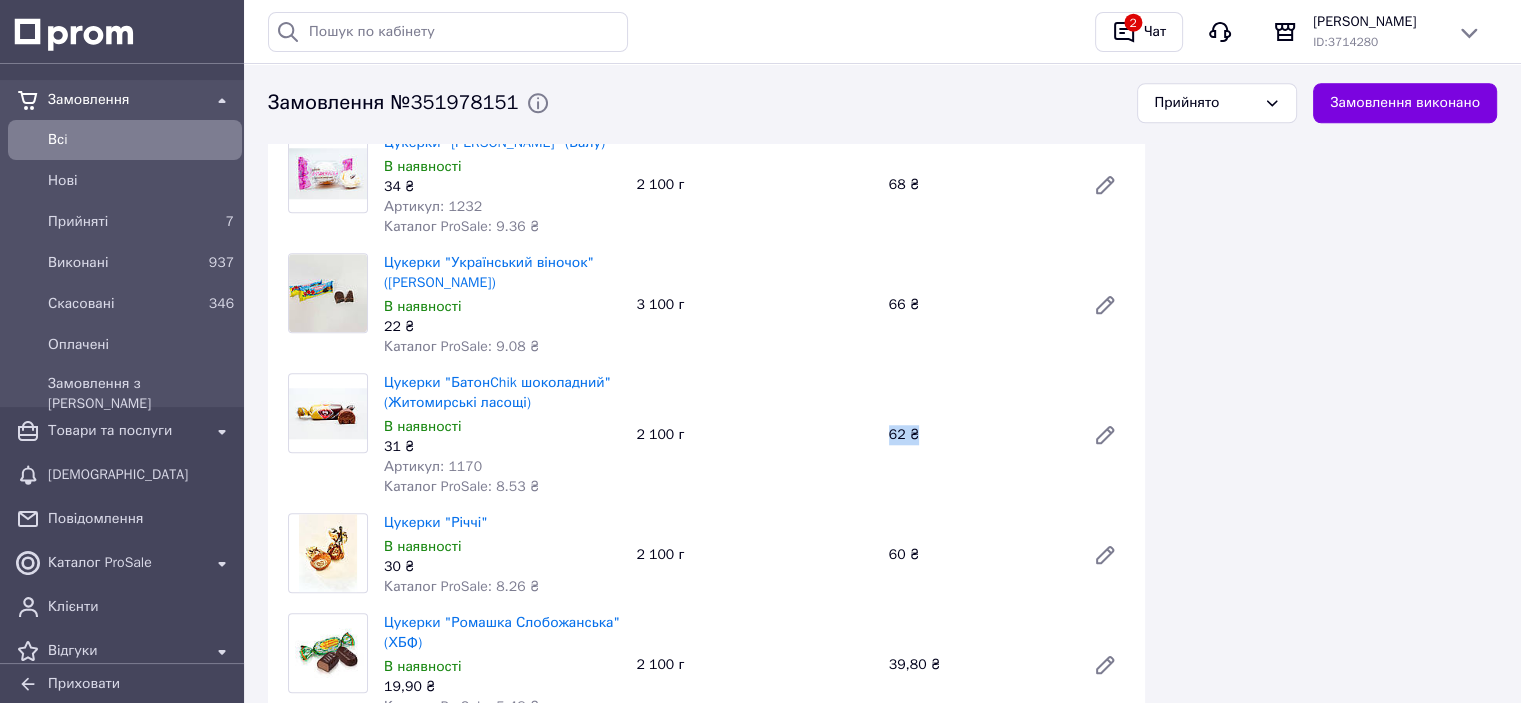 drag, startPoint x: 873, startPoint y: 383, endPoint x: 929, endPoint y: 400, distance: 58.5235 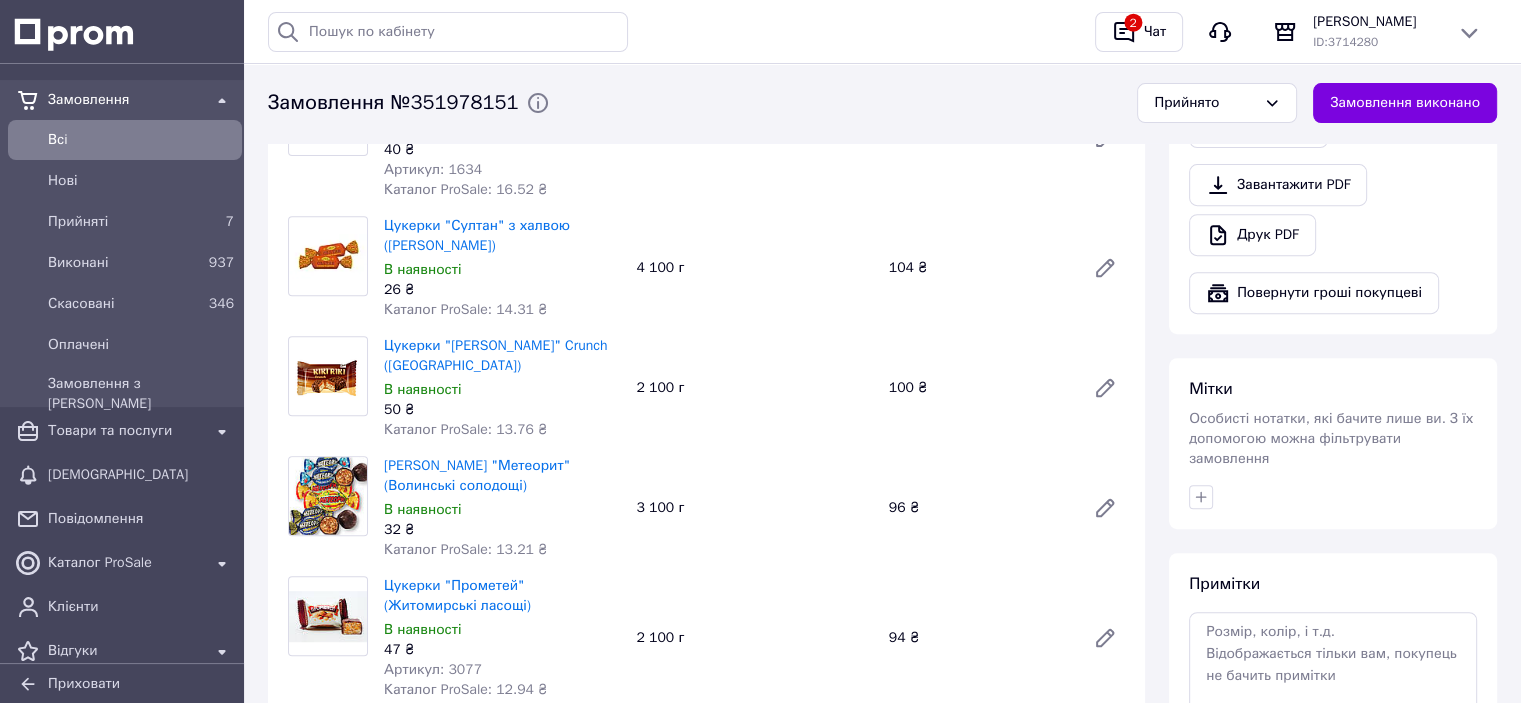 scroll, scrollTop: 900, scrollLeft: 0, axis: vertical 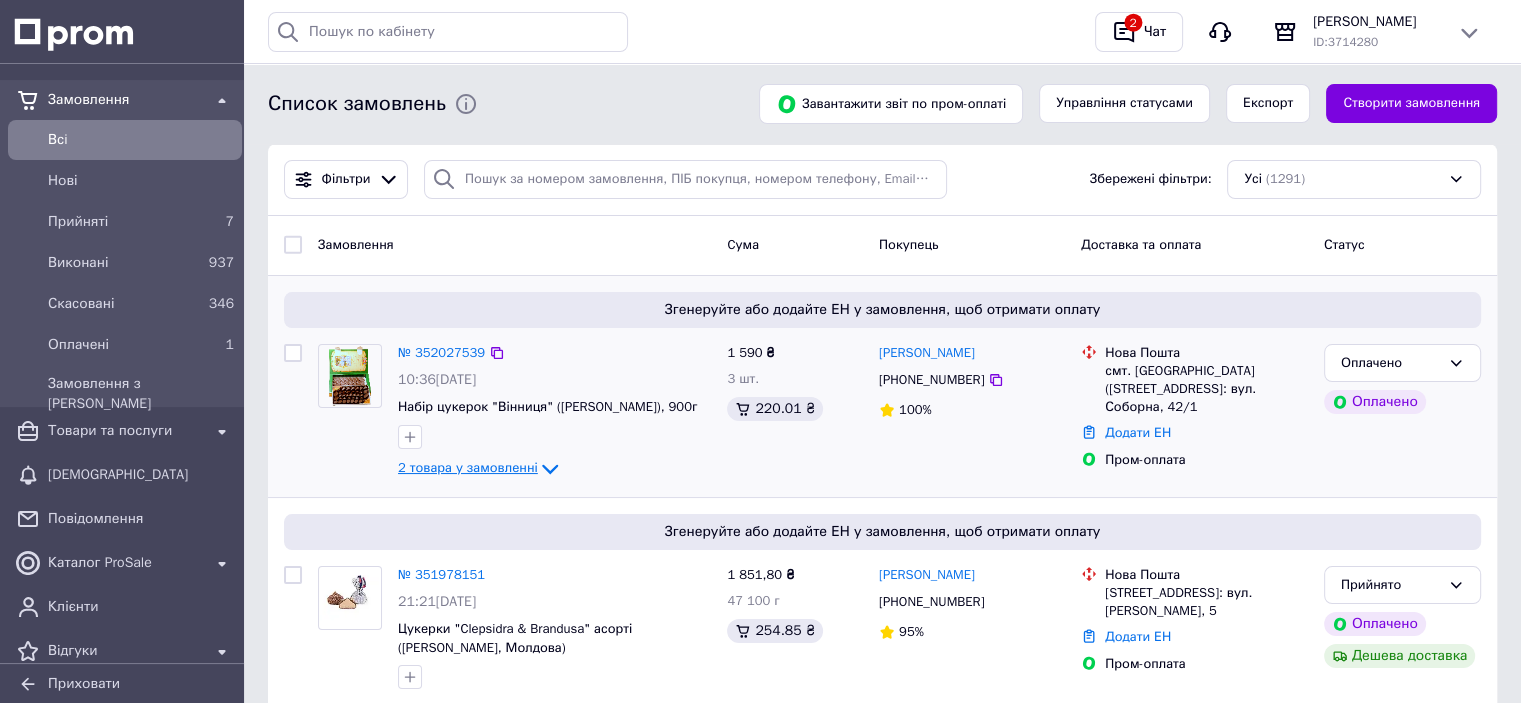 click on "2 товара у замовленні" at bounding box center (468, 467) 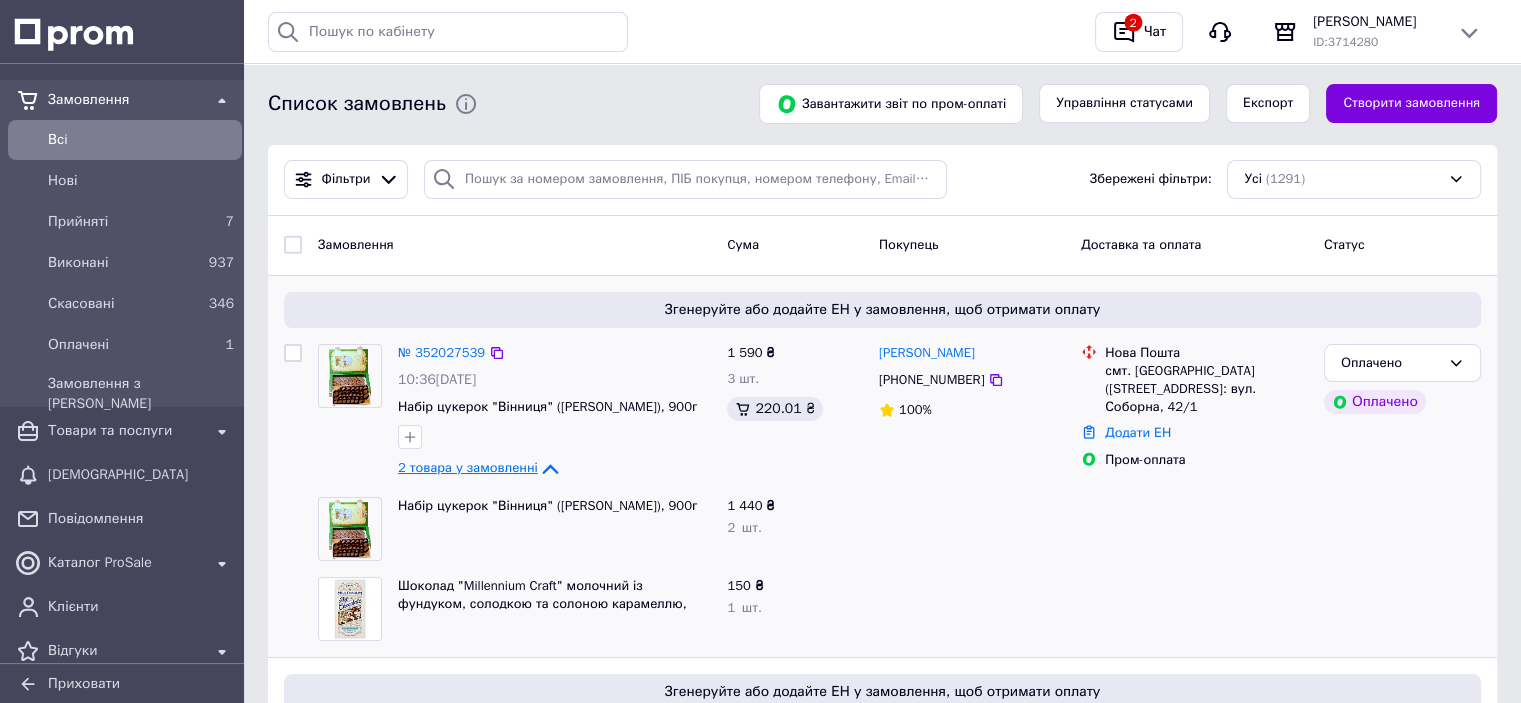 scroll, scrollTop: 100, scrollLeft: 0, axis: vertical 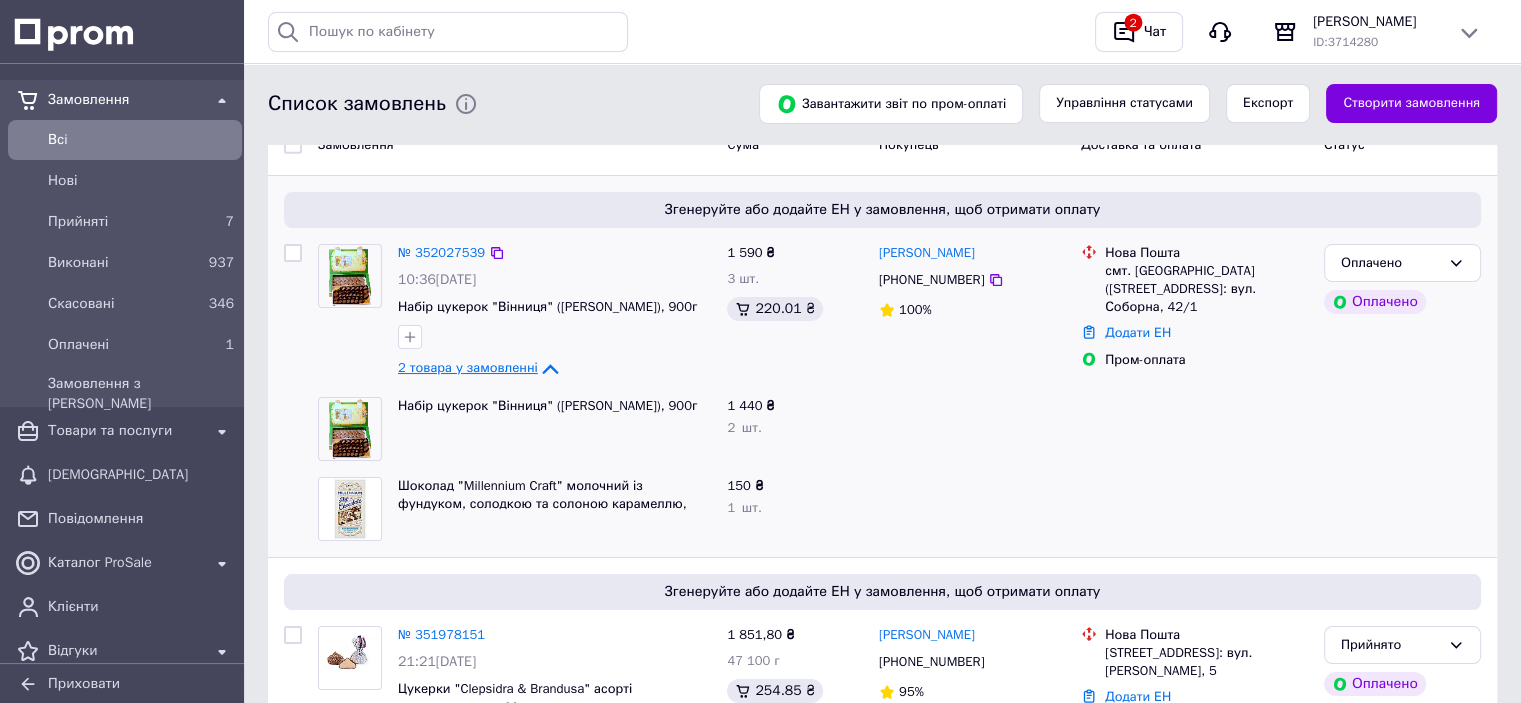 click 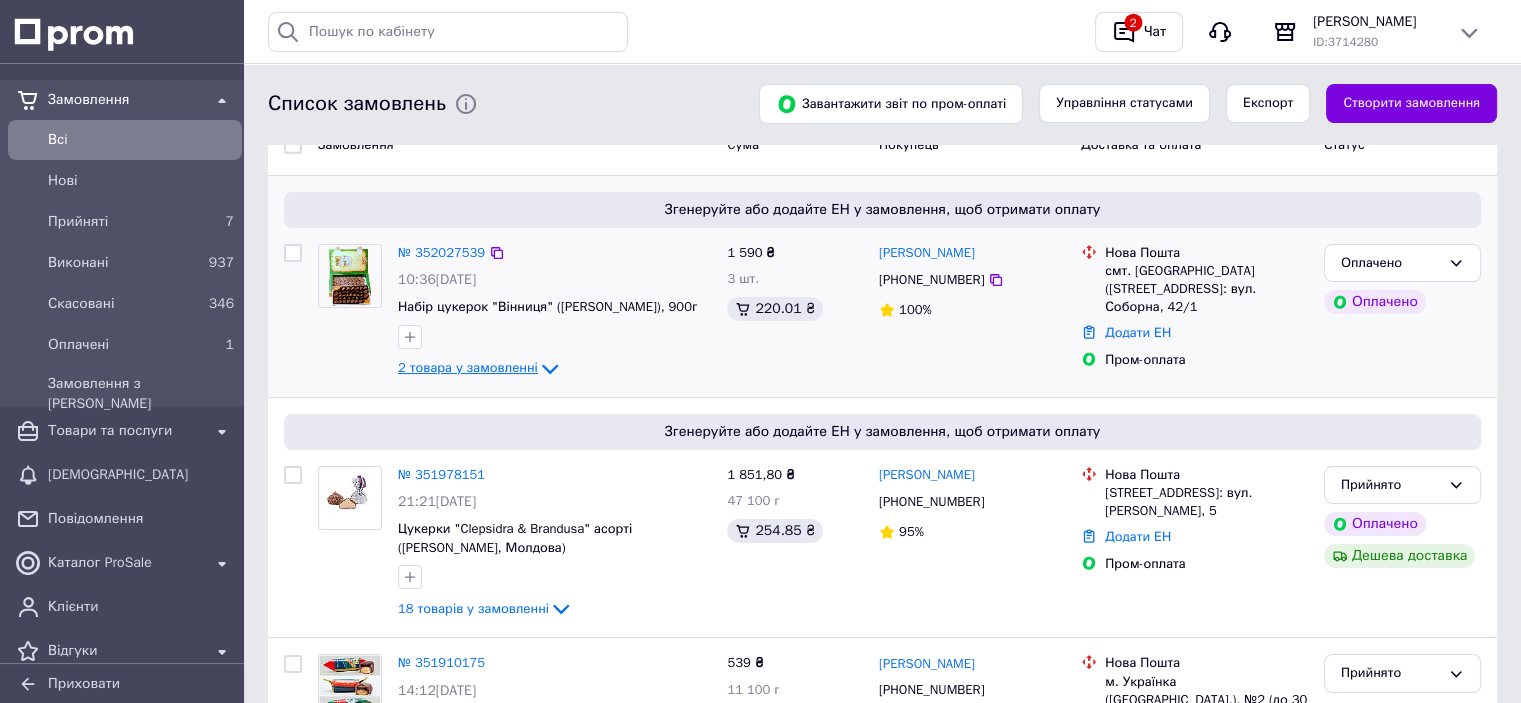 click 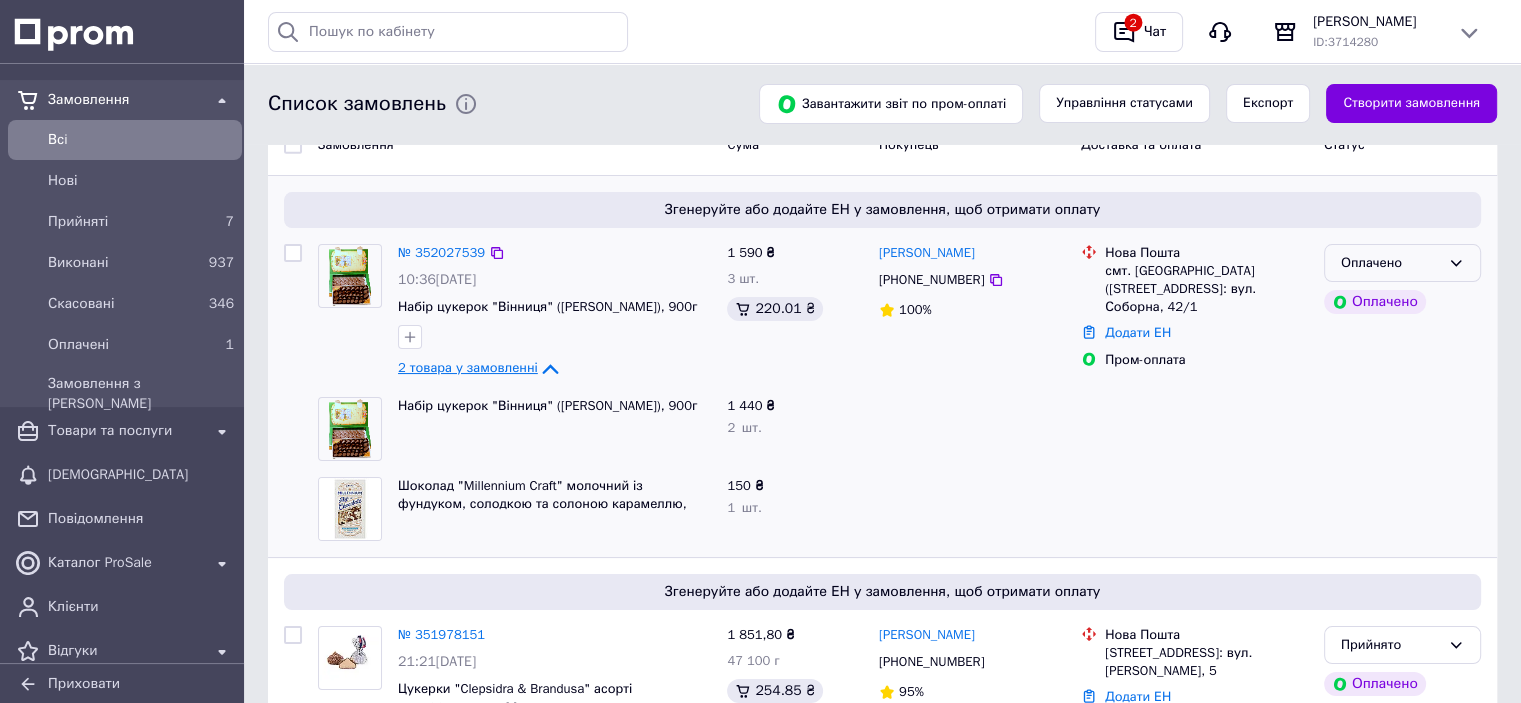 click on "Оплачено" at bounding box center (1390, 263) 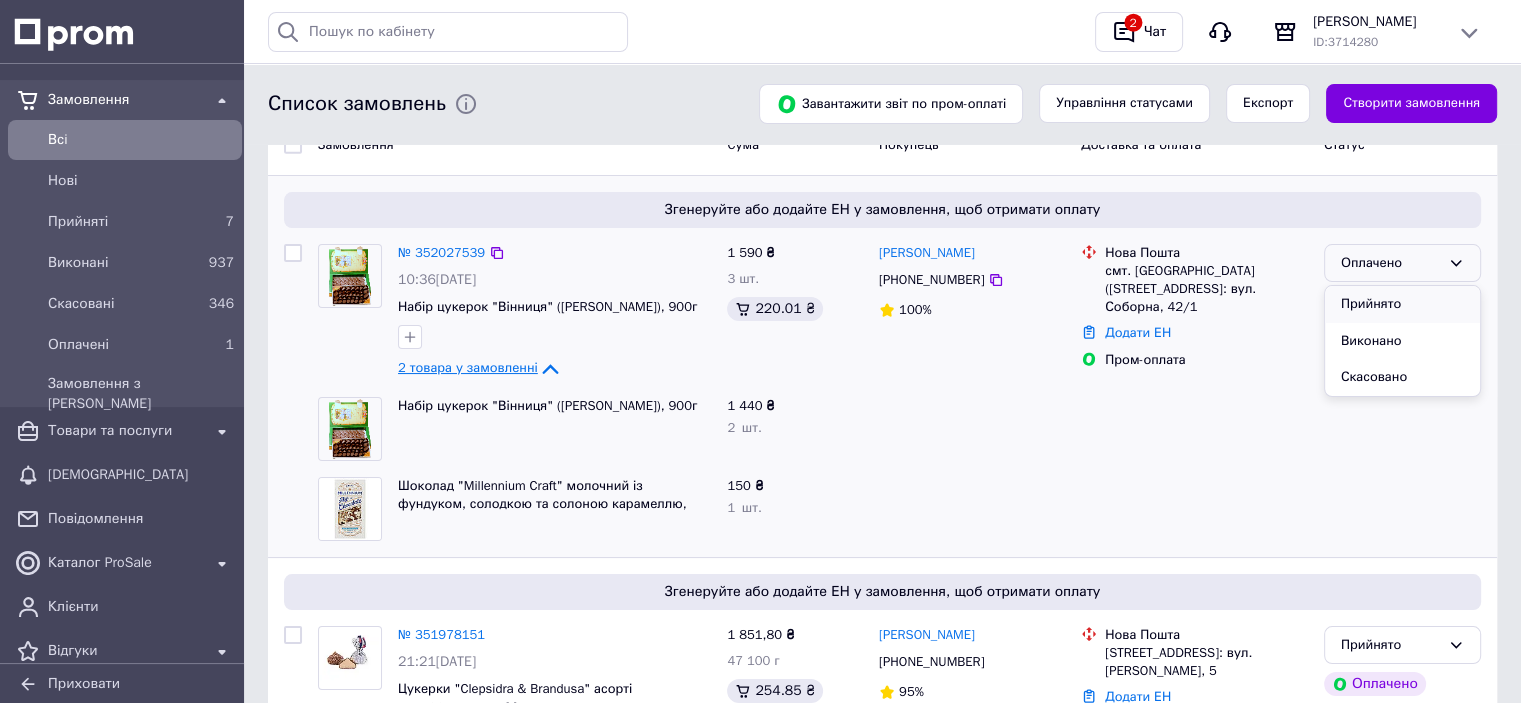 click on "Прийнято" at bounding box center [1402, 304] 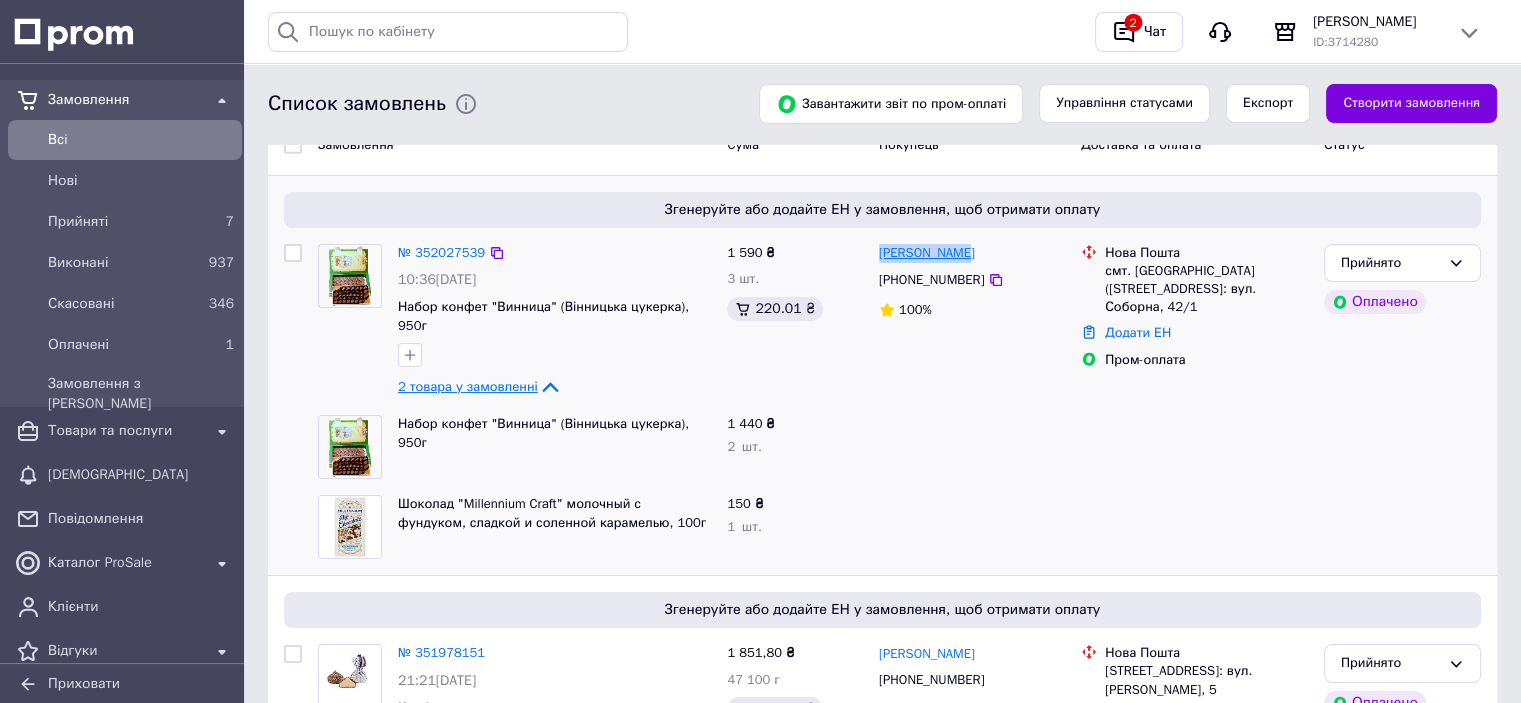 drag, startPoint x: 970, startPoint y: 260, endPoint x: 878, endPoint y: 252, distance: 92.34717 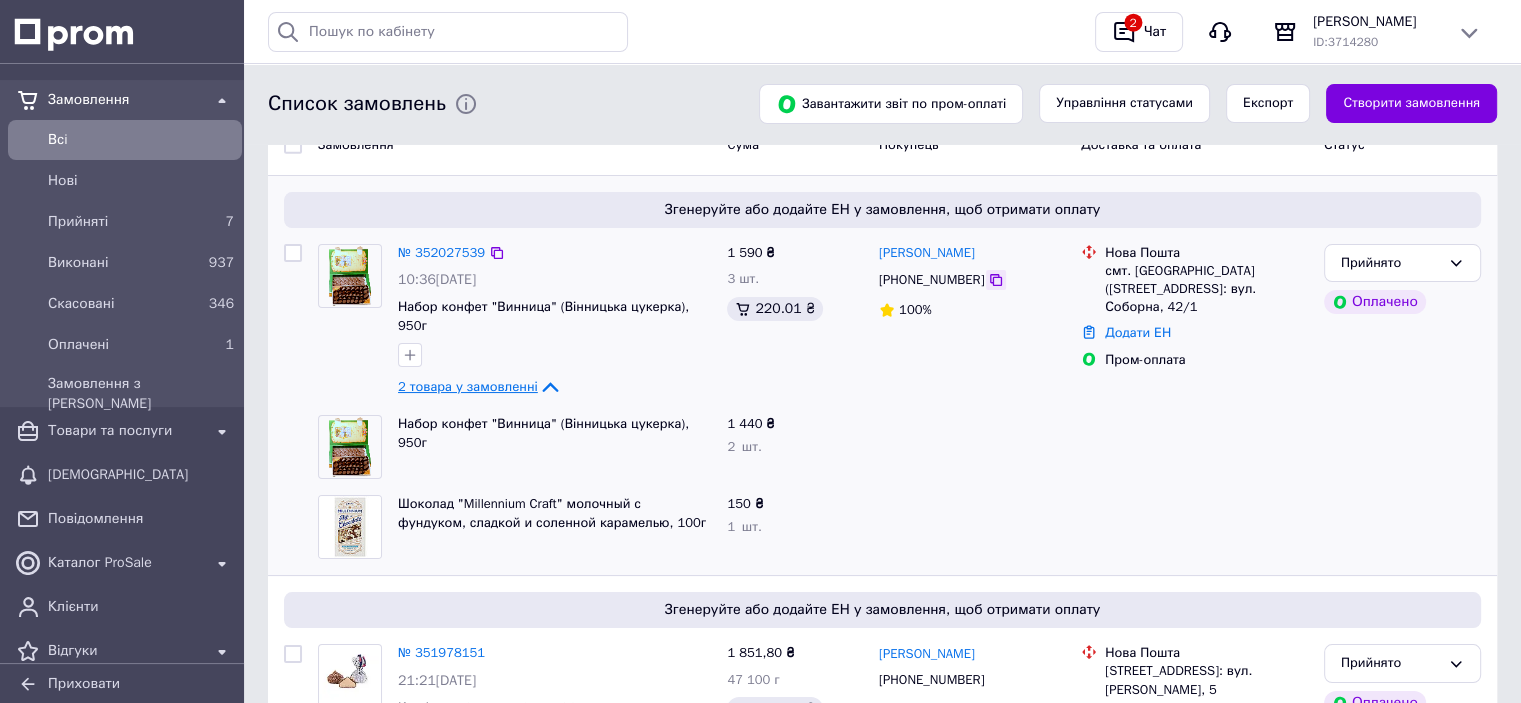 click 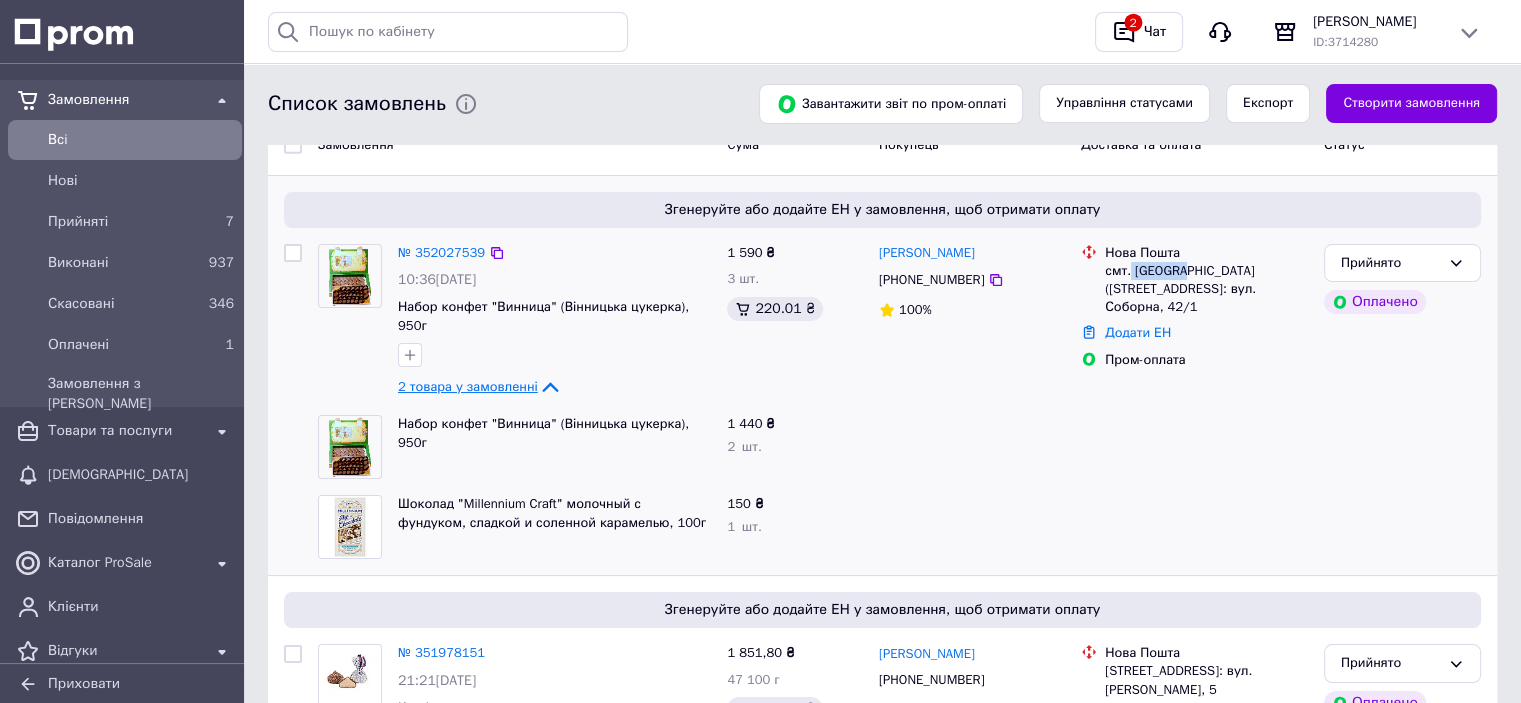 drag, startPoint x: 1178, startPoint y: 270, endPoint x: 1128, endPoint y: 266, distance: 50.159744 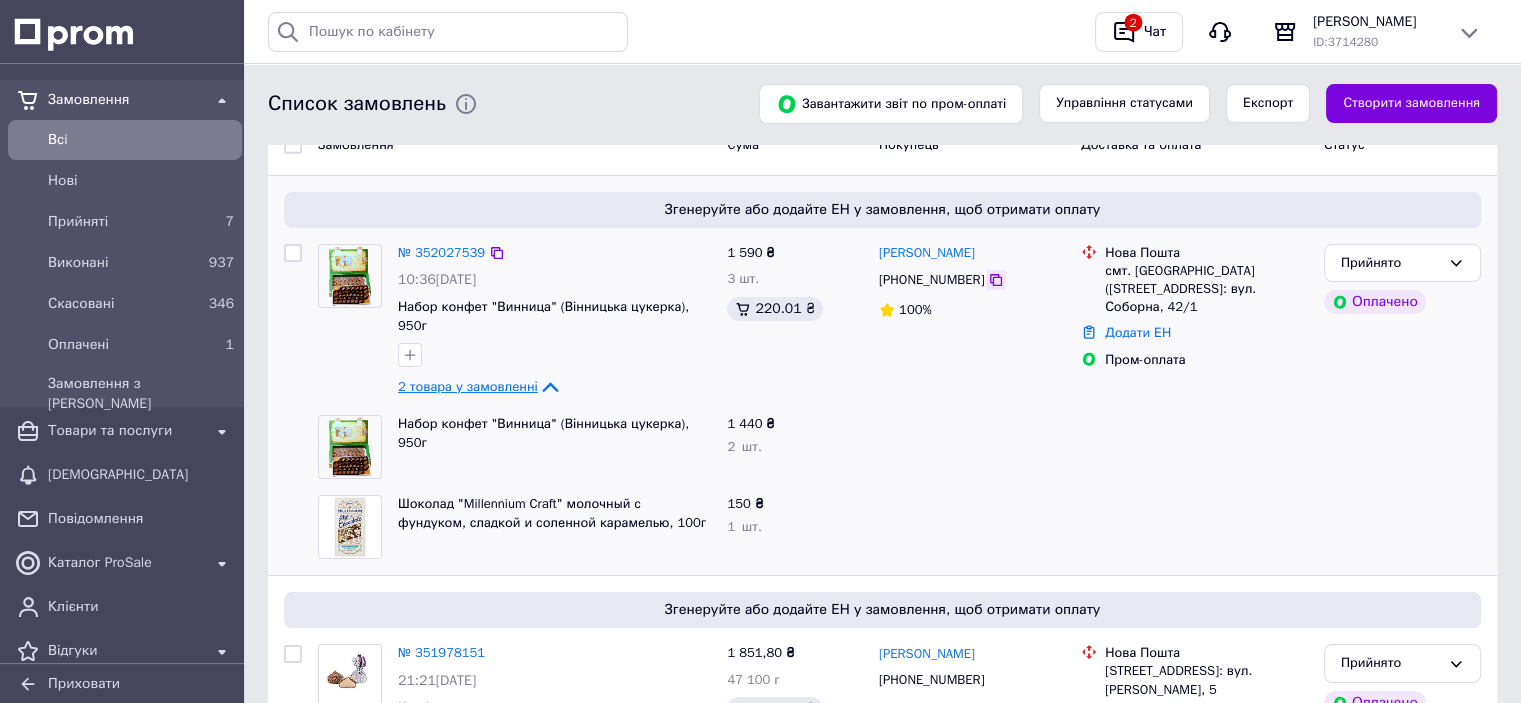 click 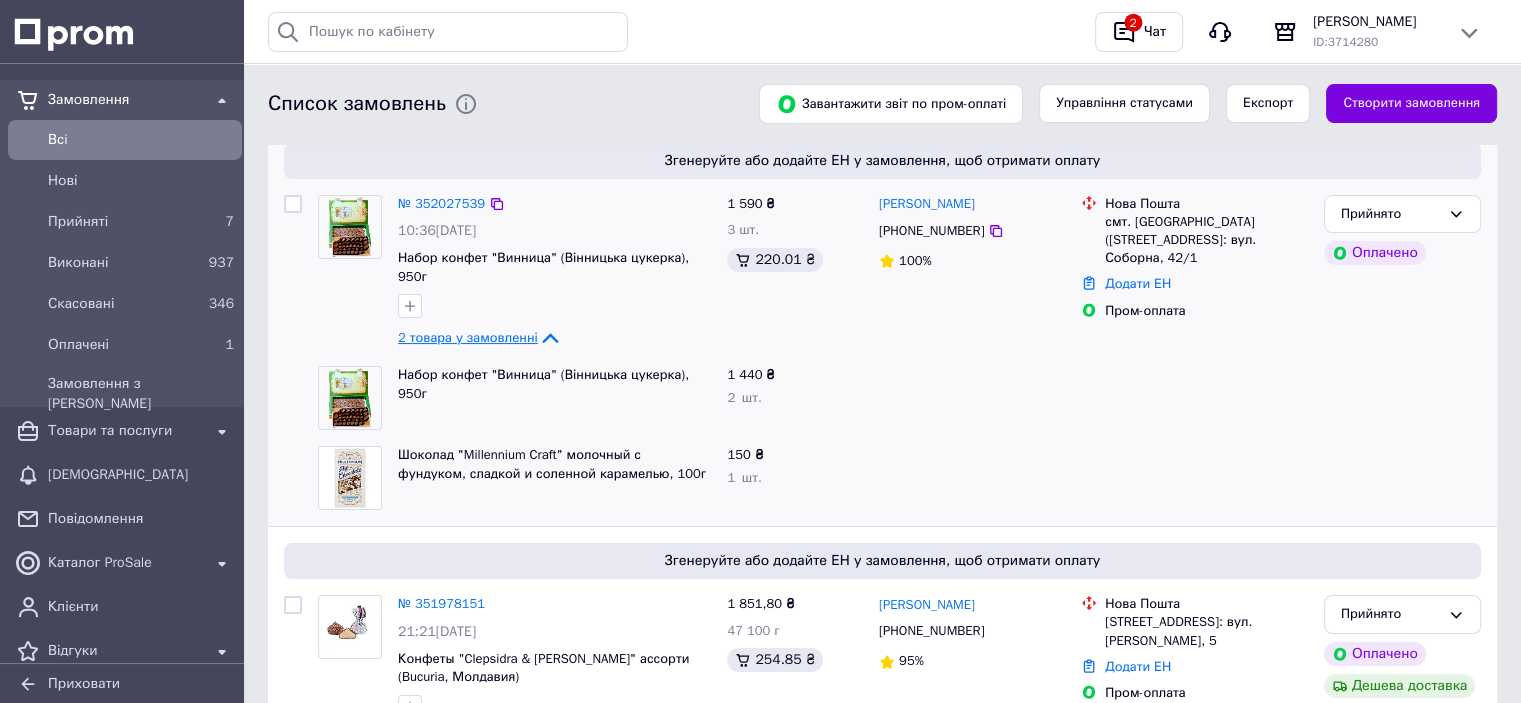 scroll, scrollTop: 0, scrollLeft: 0, axis: both 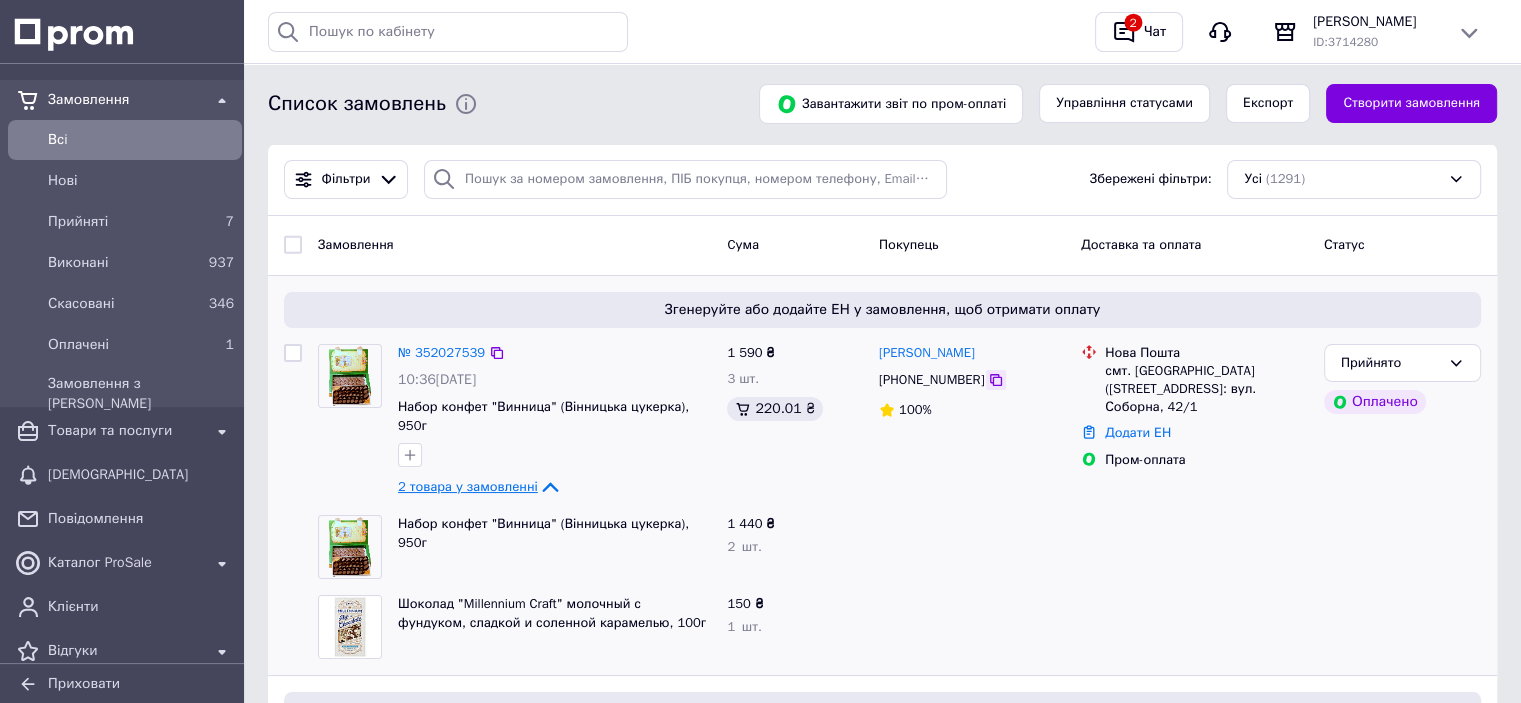 click 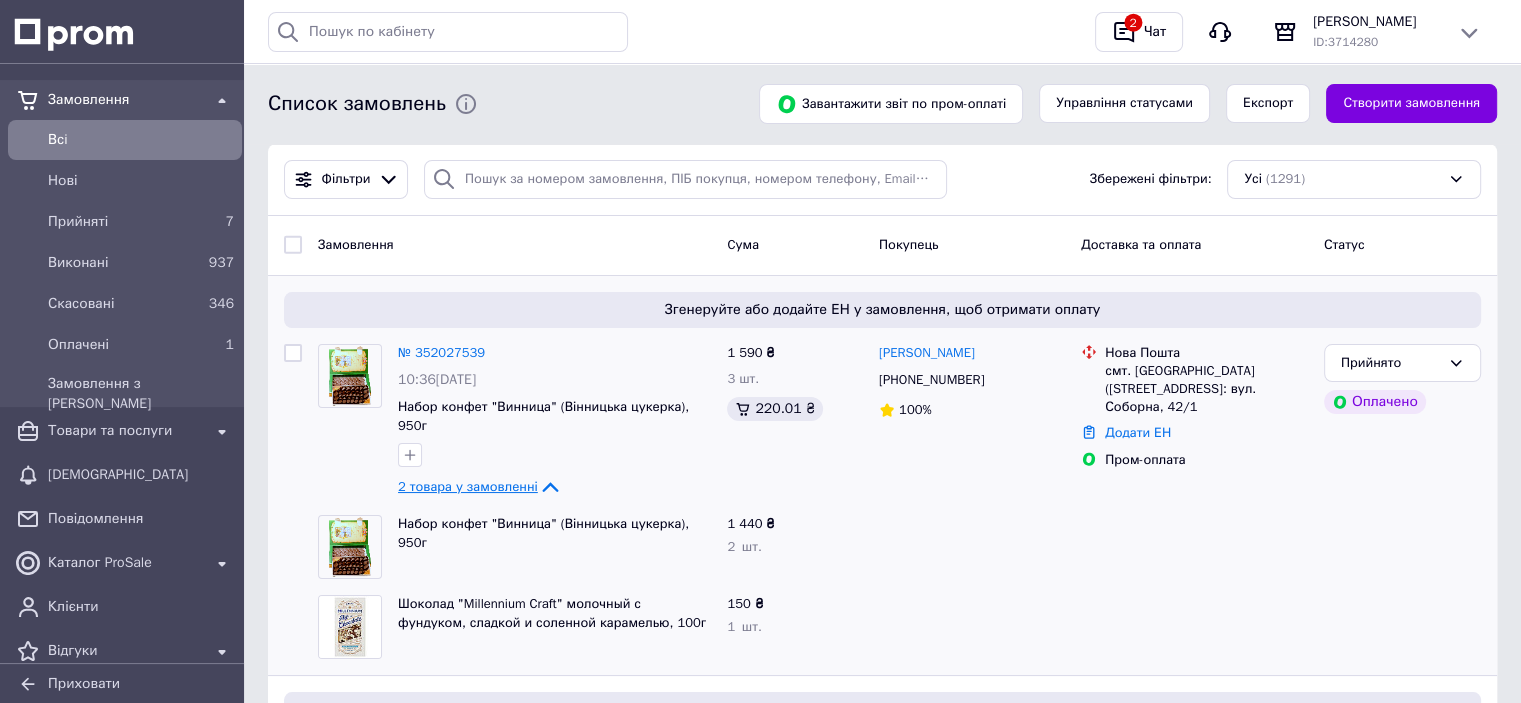 click 